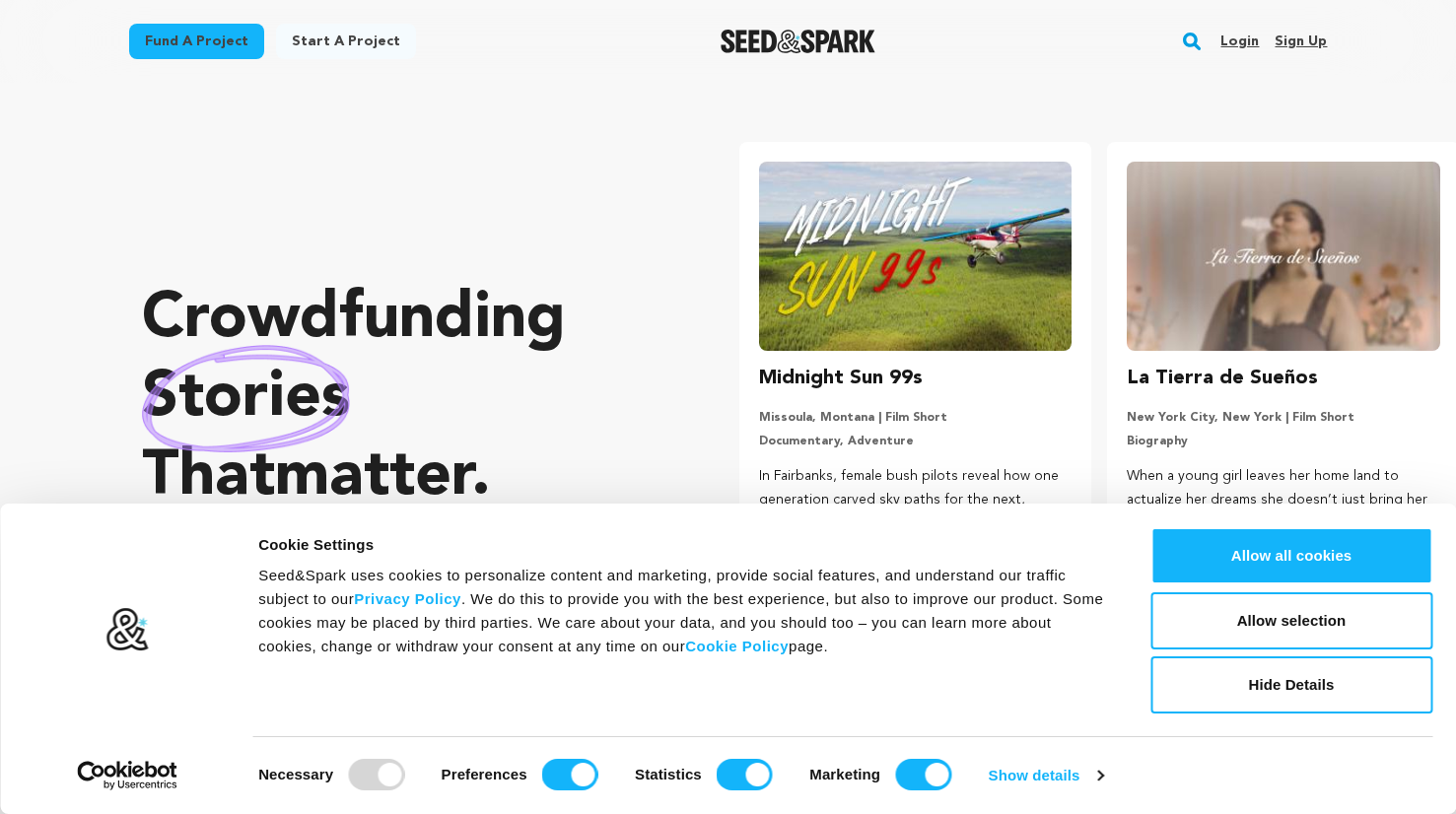 scroll, scrollTop: 0, scrollLeft: 0, axis: both 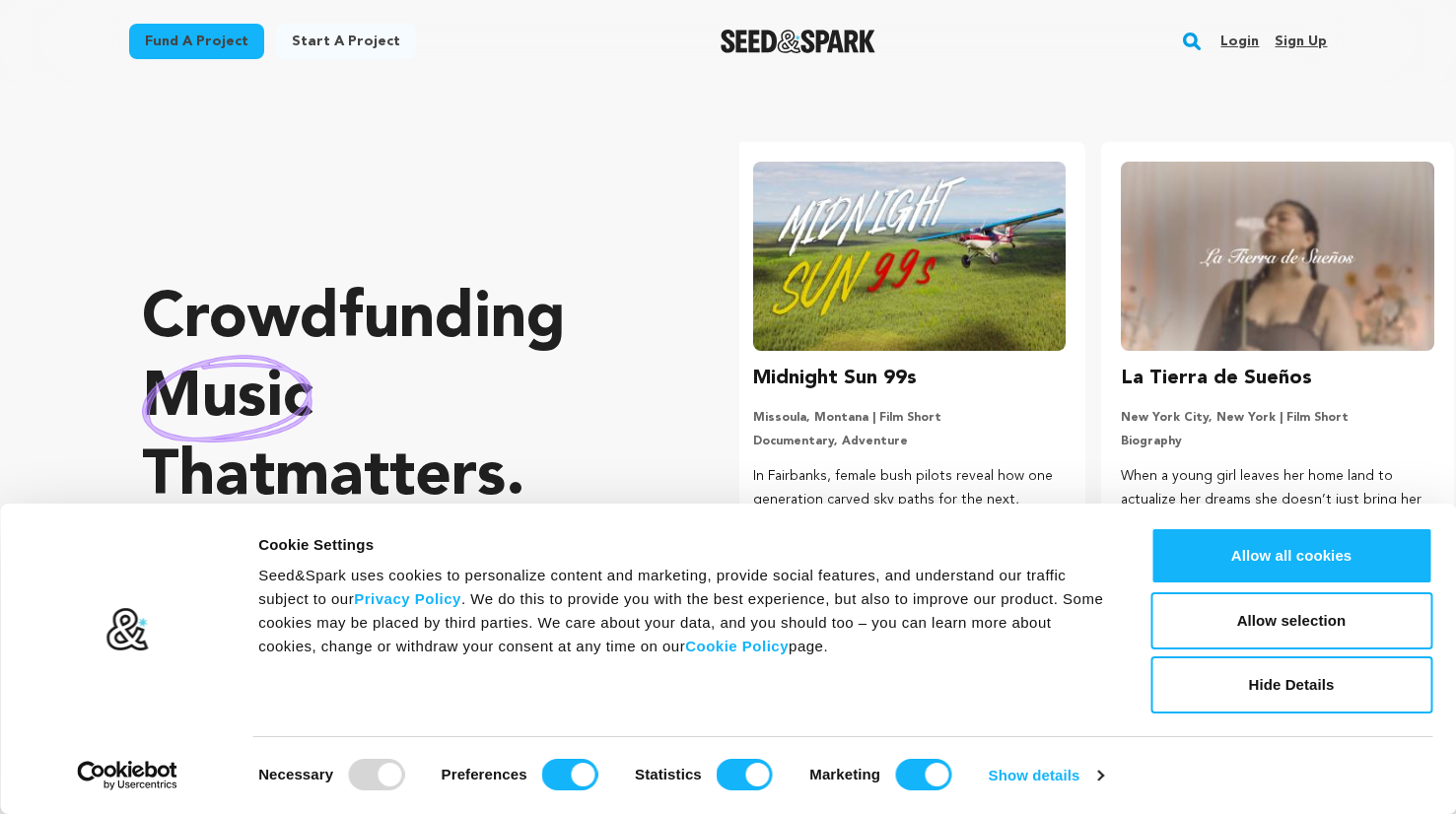 click on "Login" at bounding box center (1239, 41) 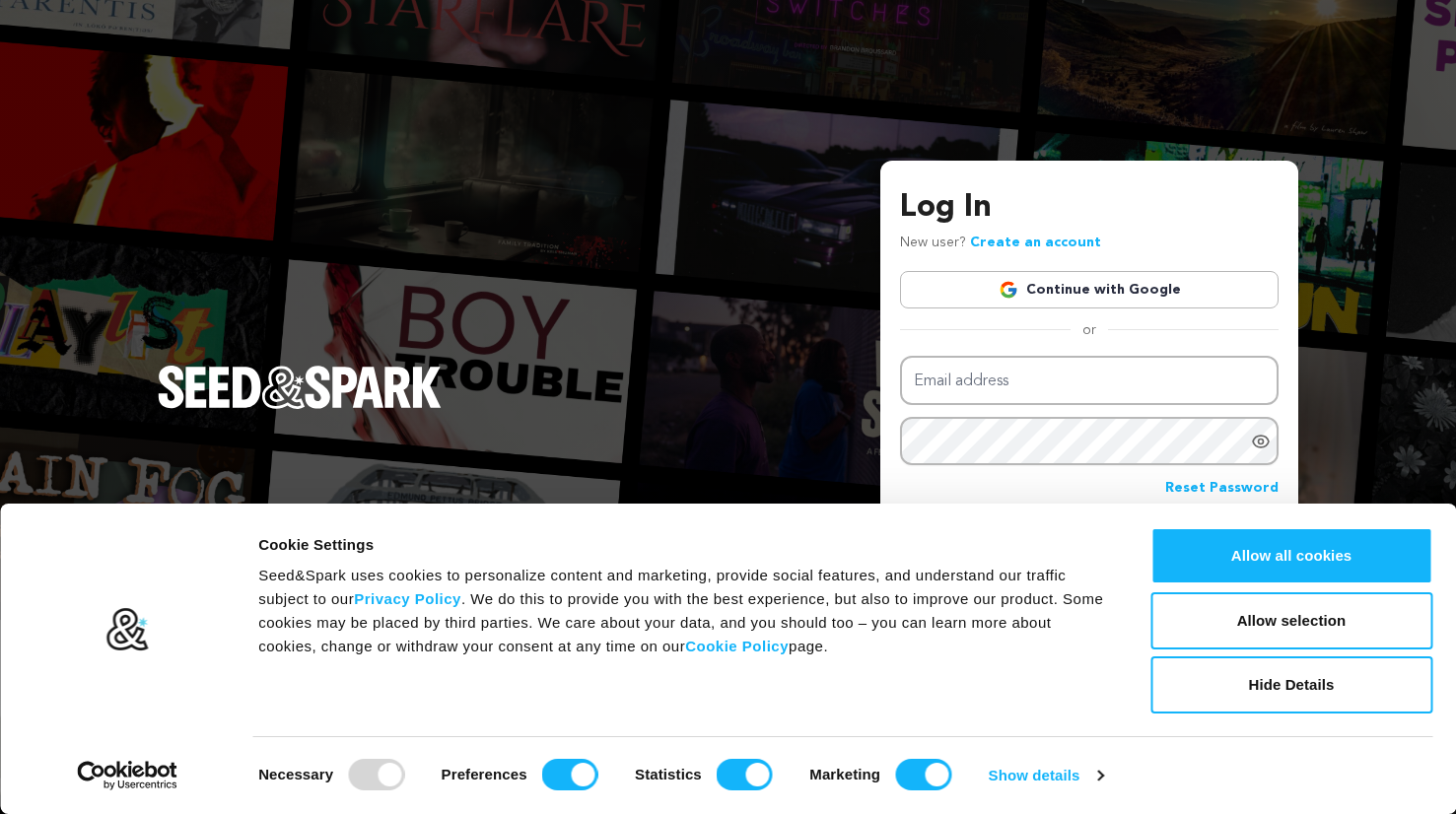 scroll, scrollTop: 0, scrollLeft: 0, axis: both 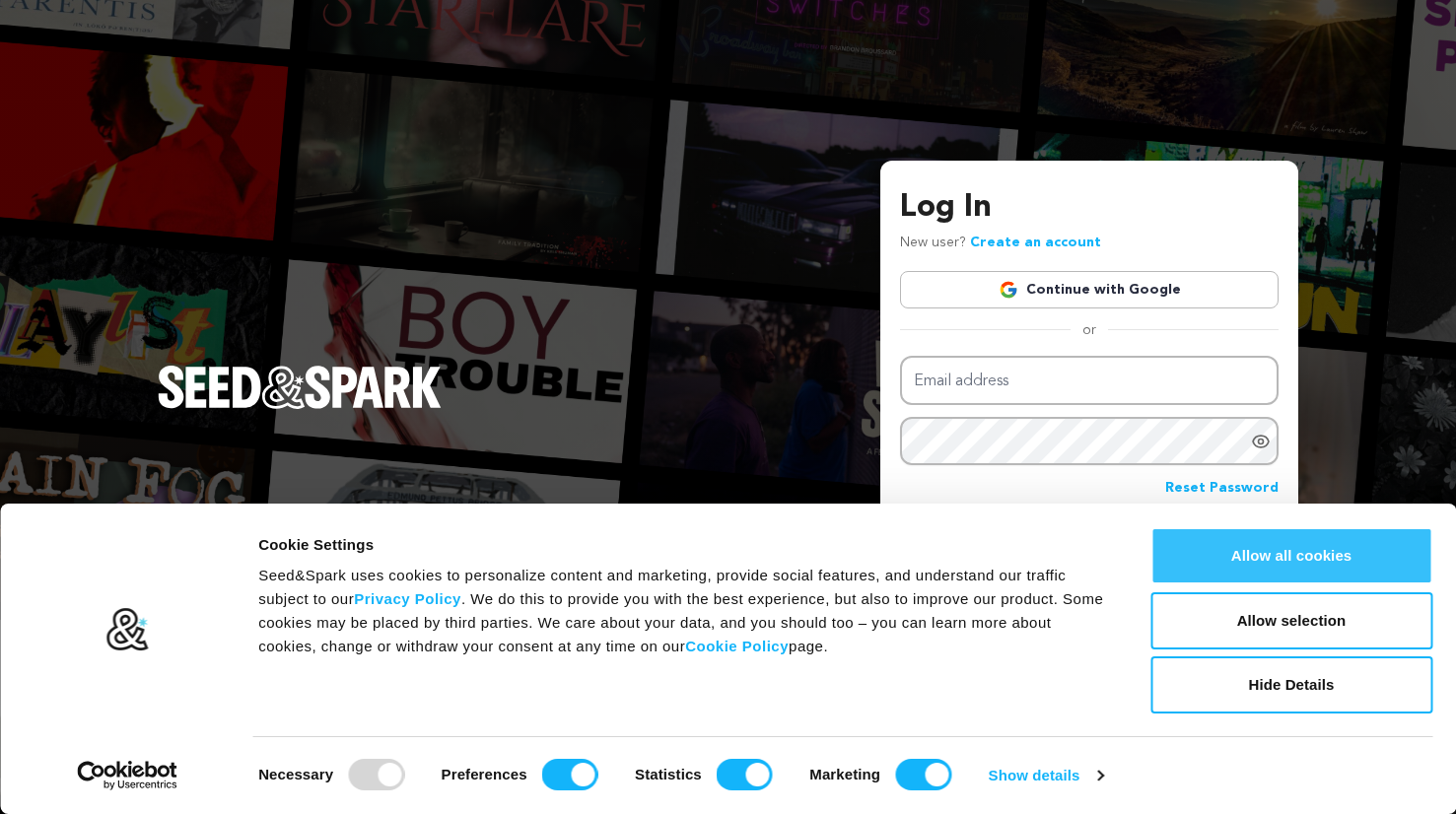 click on "Allow all cookies" at bounding box center [1291, 556] 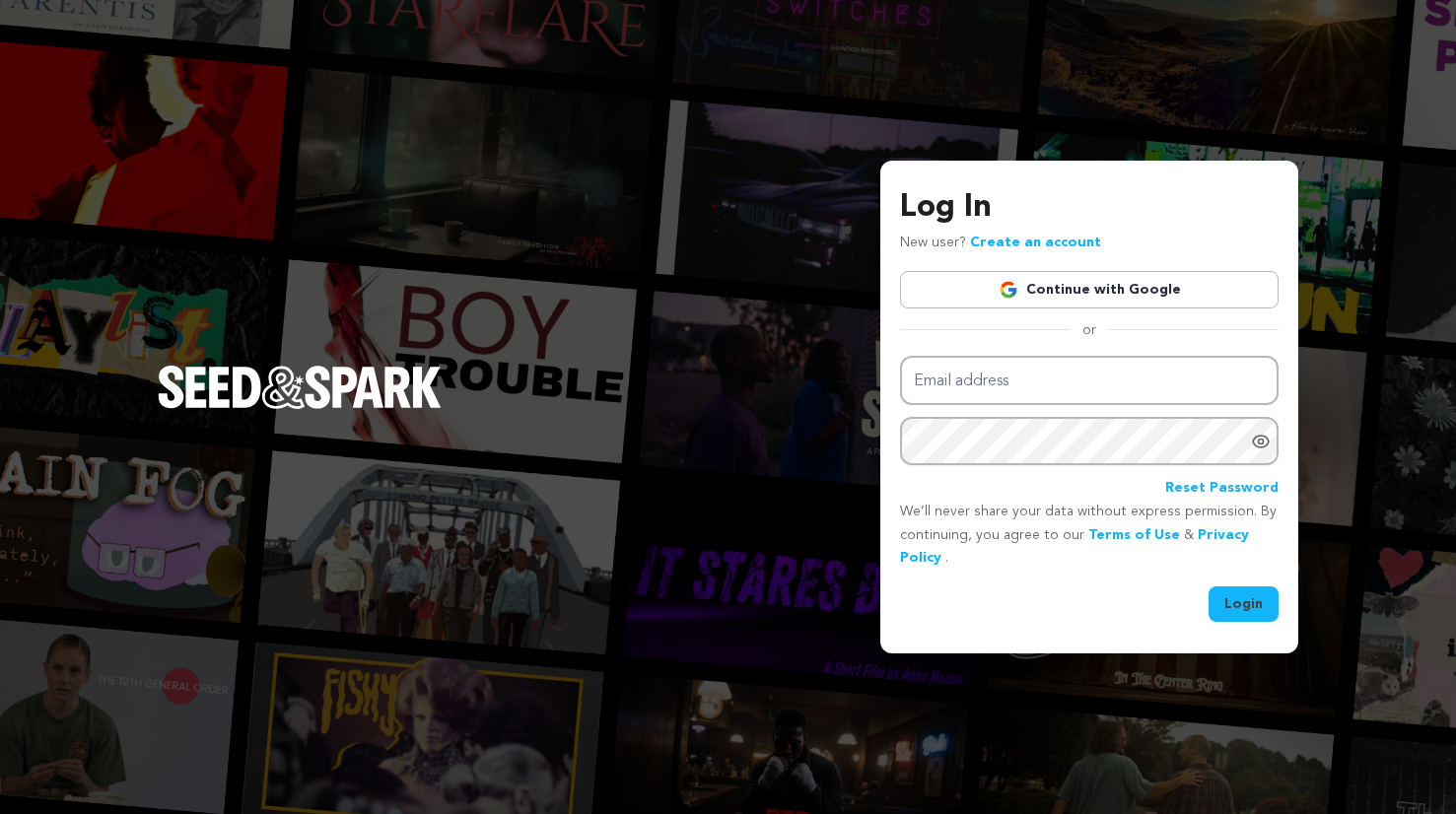 click on "Continue with Google" at bounding box center (1089, 290) 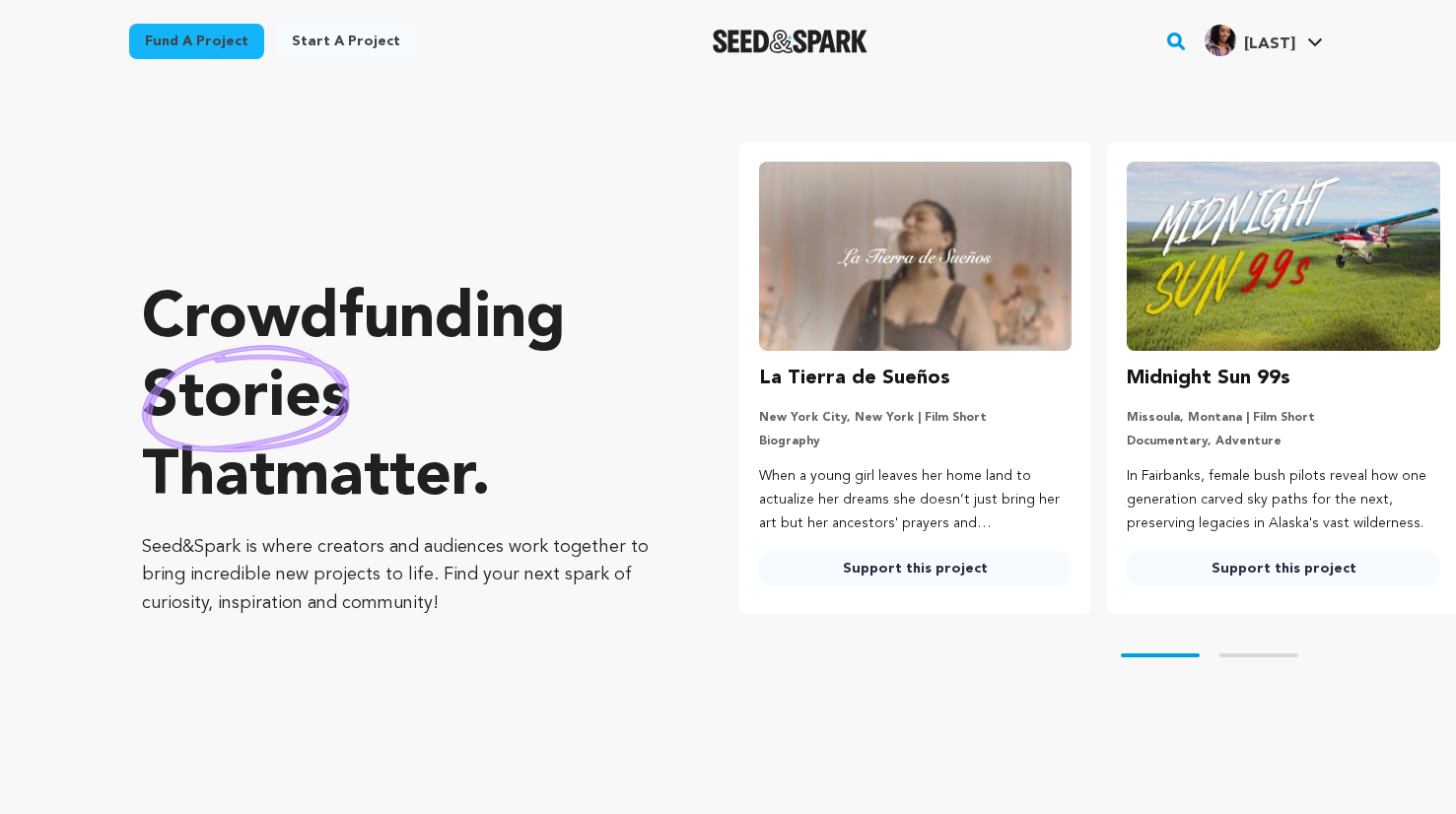 scroll, scrollTop: 0, scrollLeft: 0, axis: both 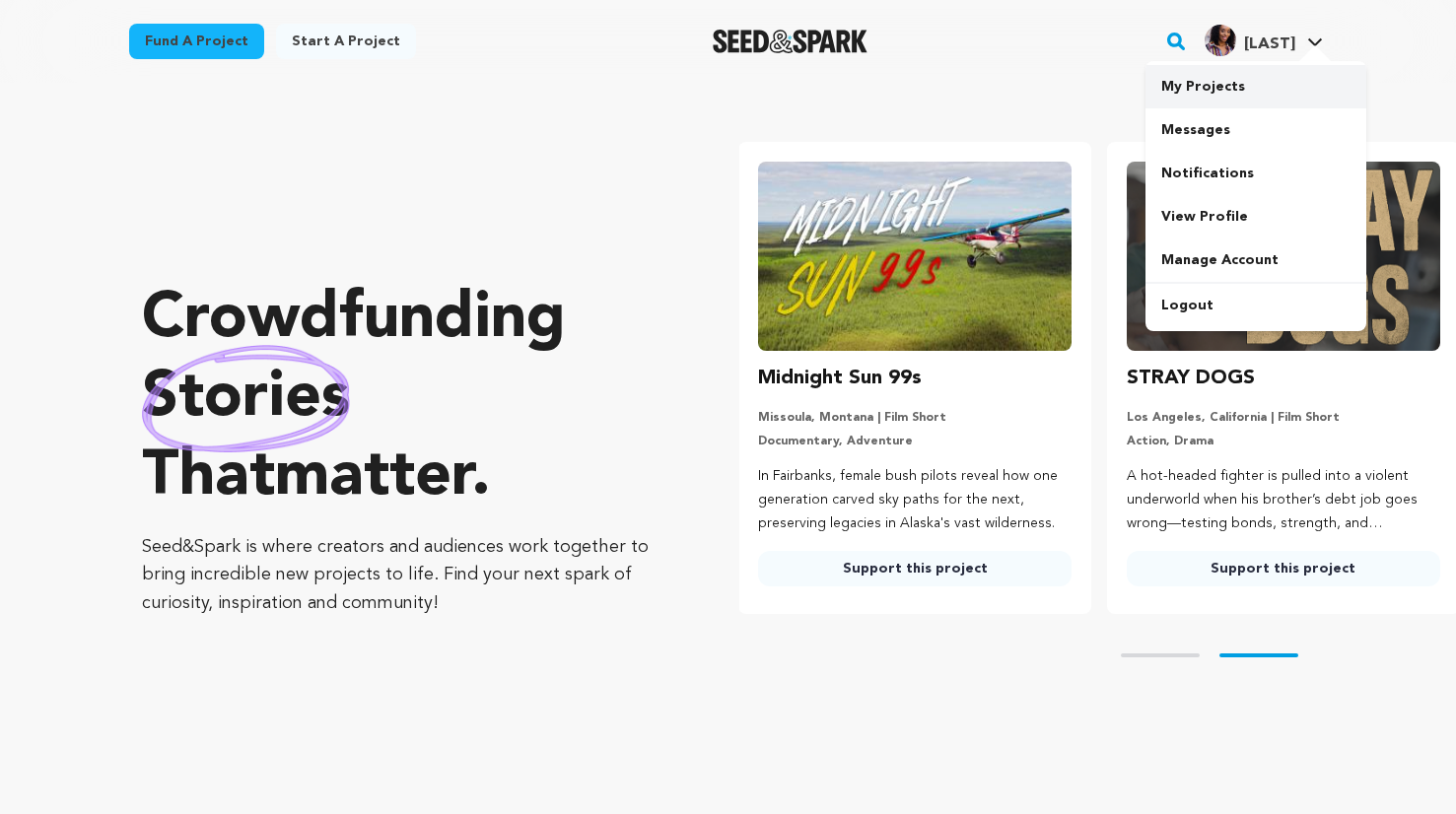 click on "My Projects" at bounding box center [1256, 87] 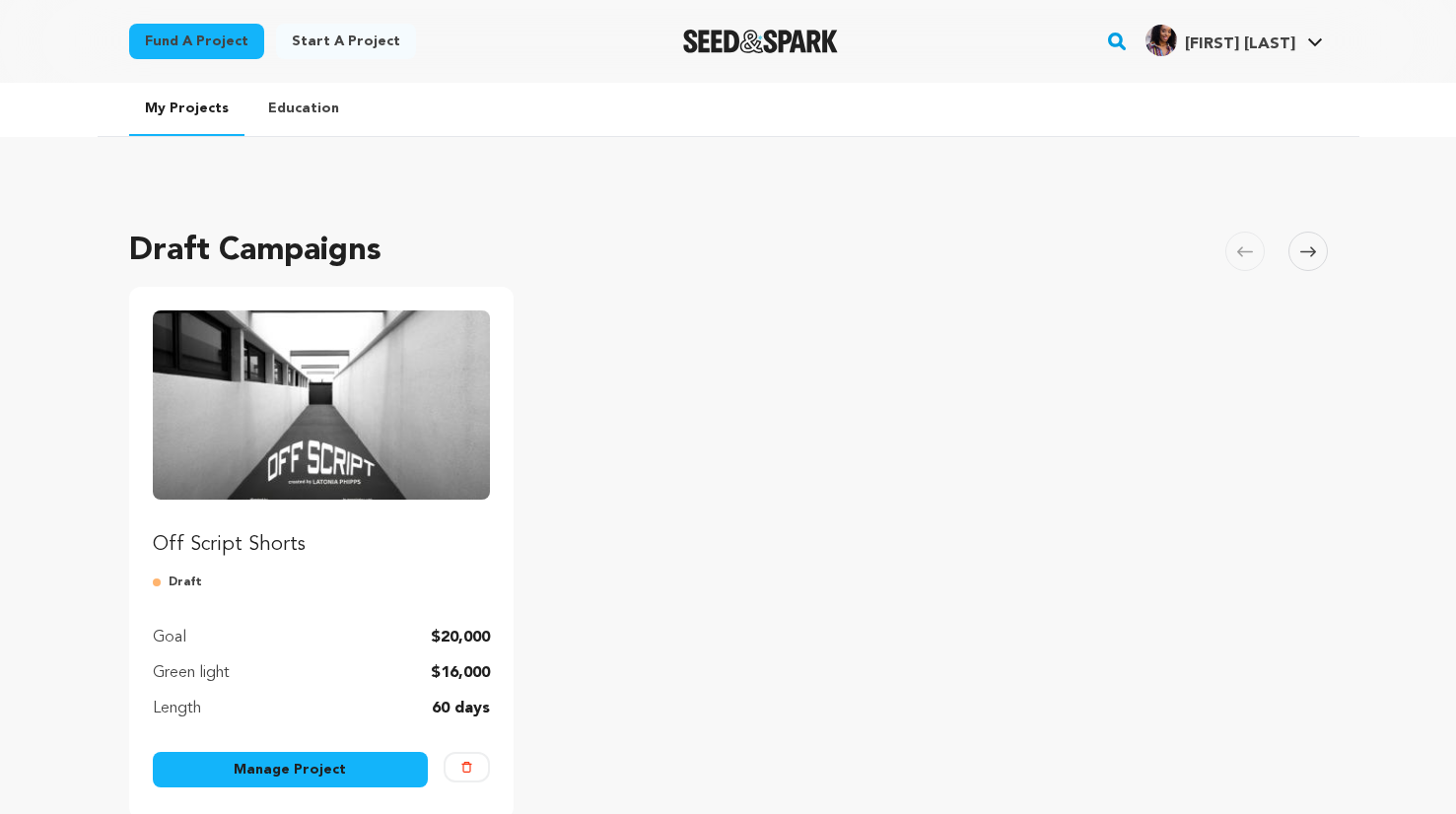 scroll, scrollTop: 0, scrollLeft: 0, axis: both 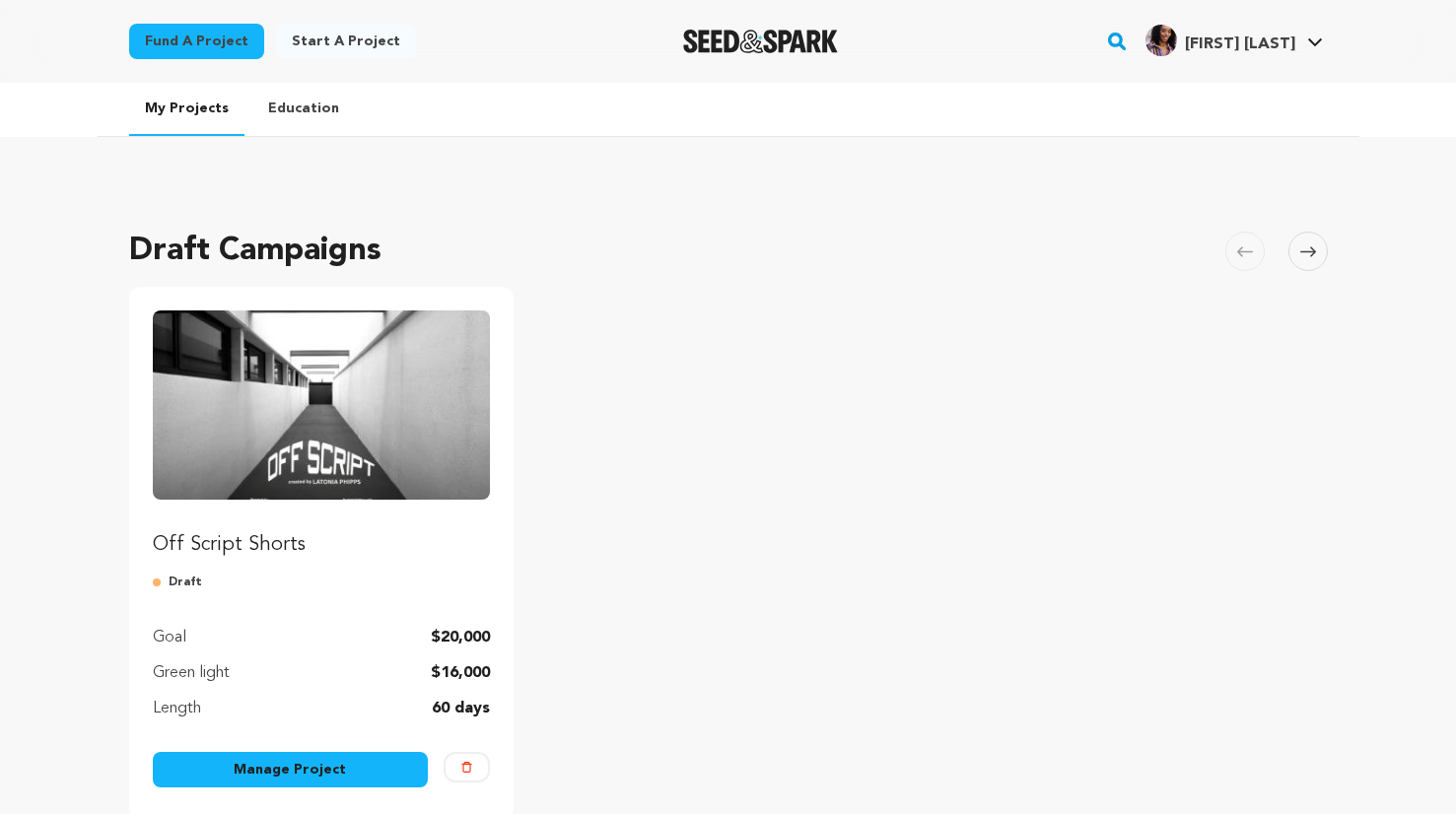 click at bounding box center [321, 405] 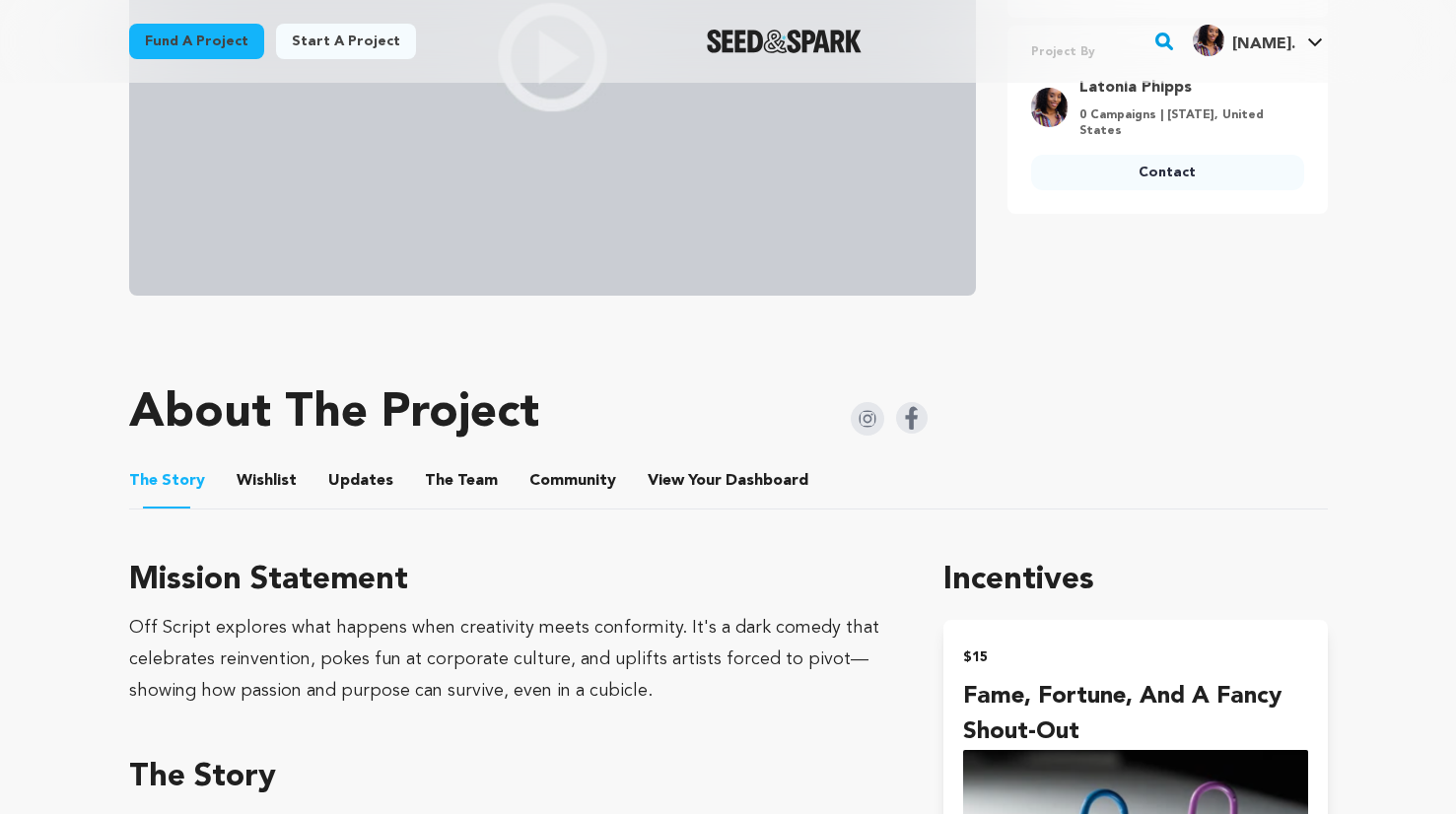 scroll, scrollTop: 503, scrollLeft: 0, axis: vertical 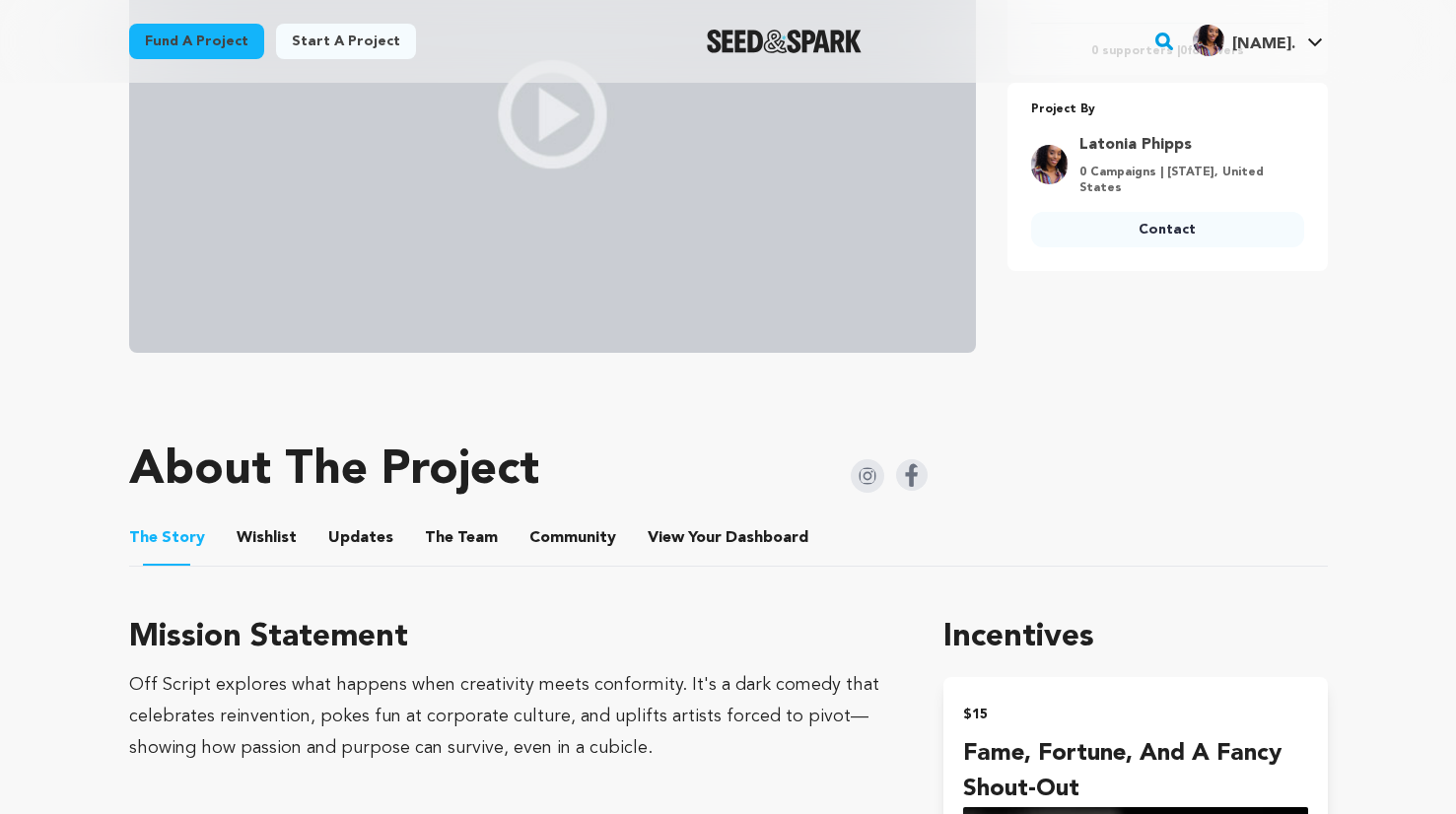 click on "Wishlist" at bounding box center [266, 542] 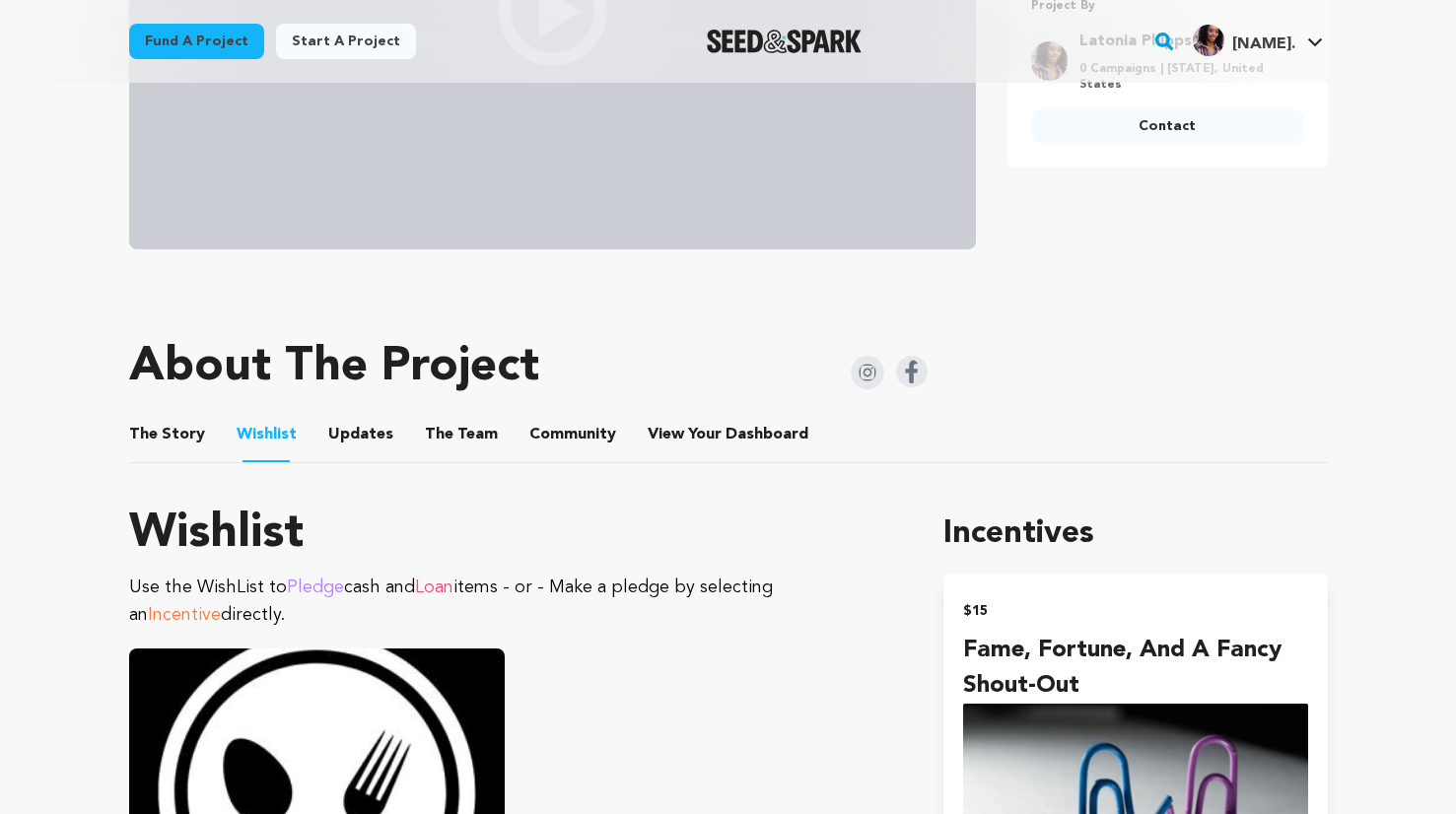scroll, scrollTop: 737, scrollLeft: 0, axis: vertical 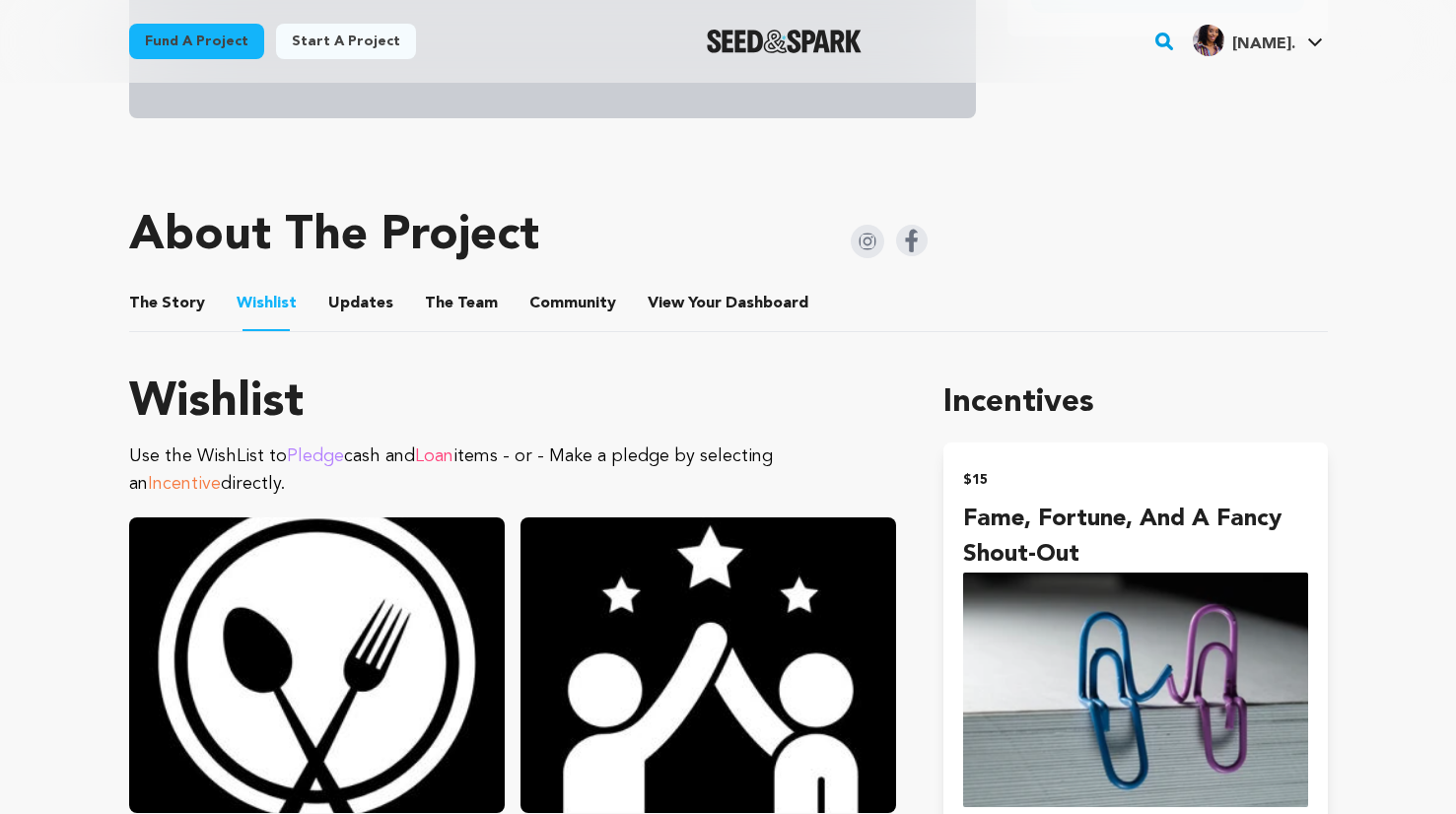 click on "Updates" at bounding box center (361, 307) 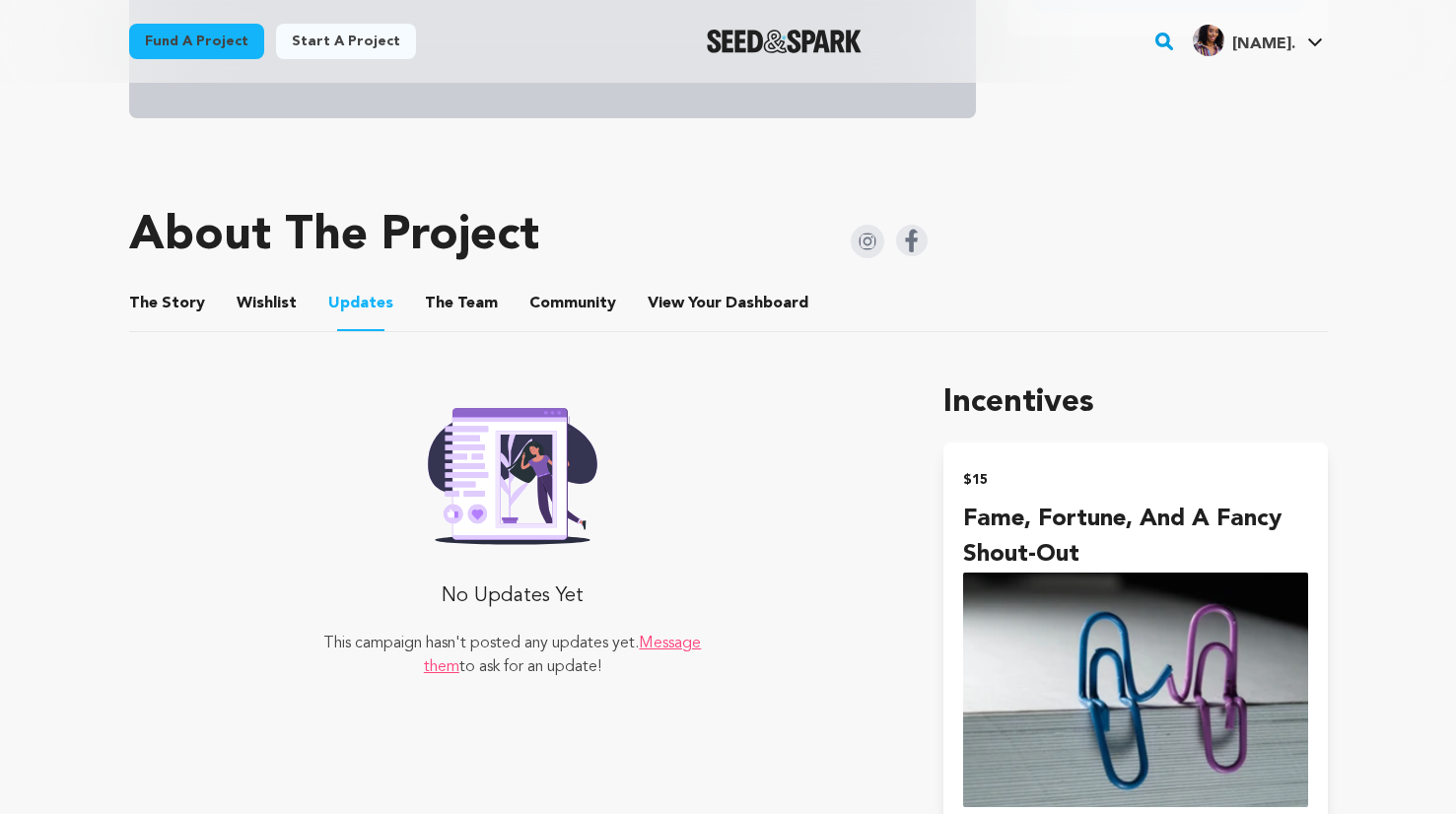 click on "The Team" at bounding box center (461, 307) 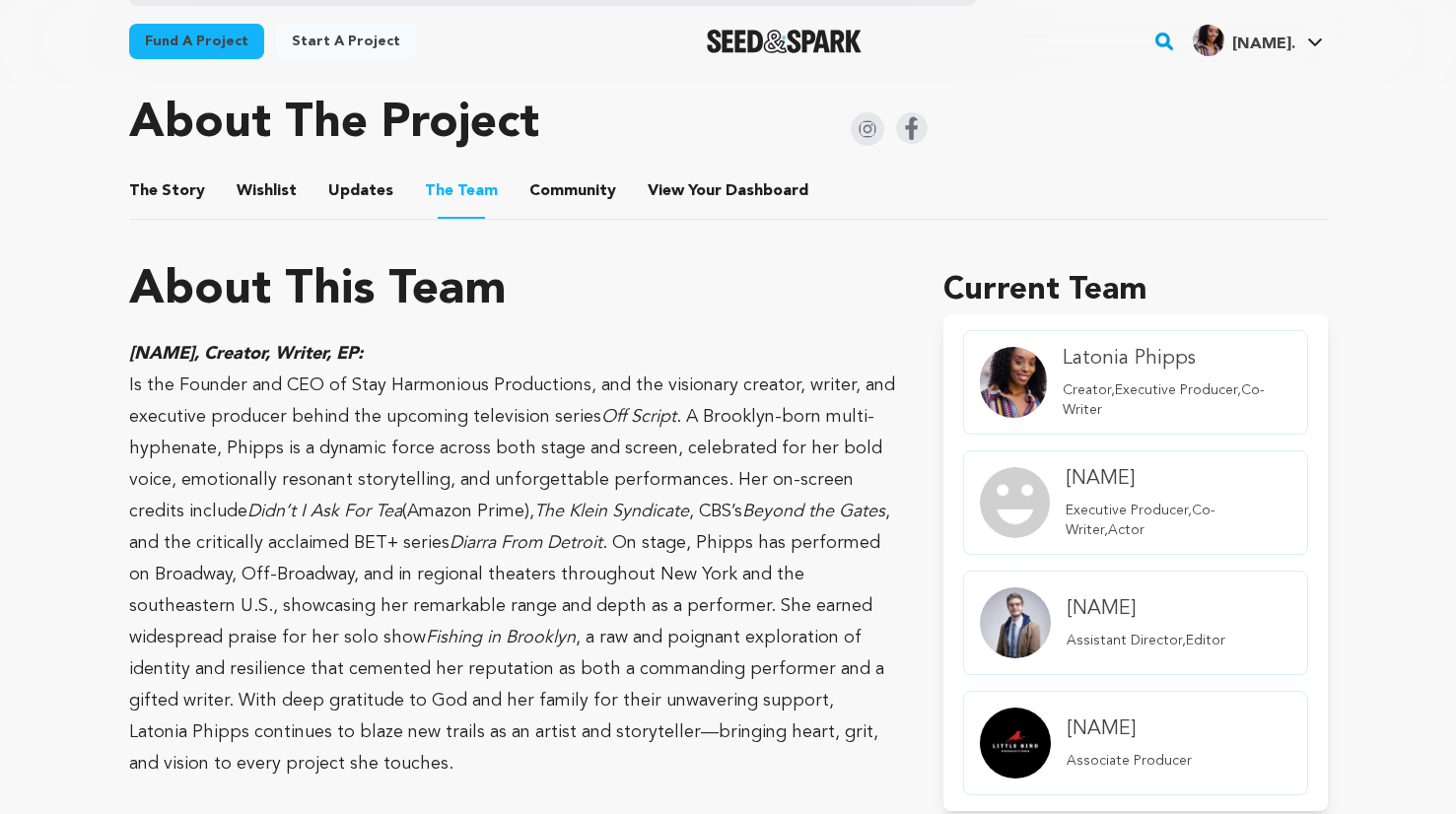 scroll, scrollTop: 827, scrollLeft: 0, axis: vertical 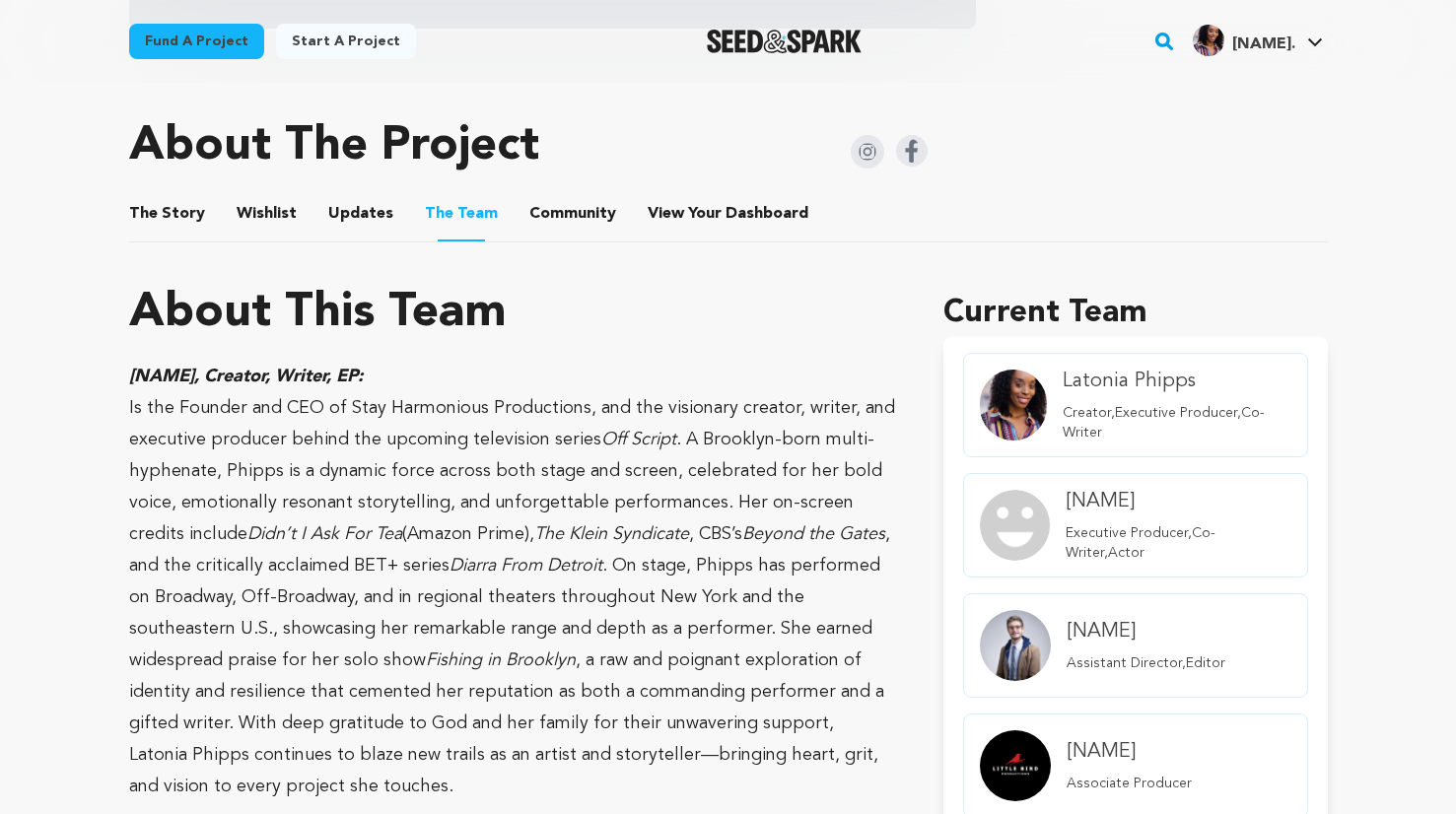 click on "Wishlist" at bounding box center [266, 218] 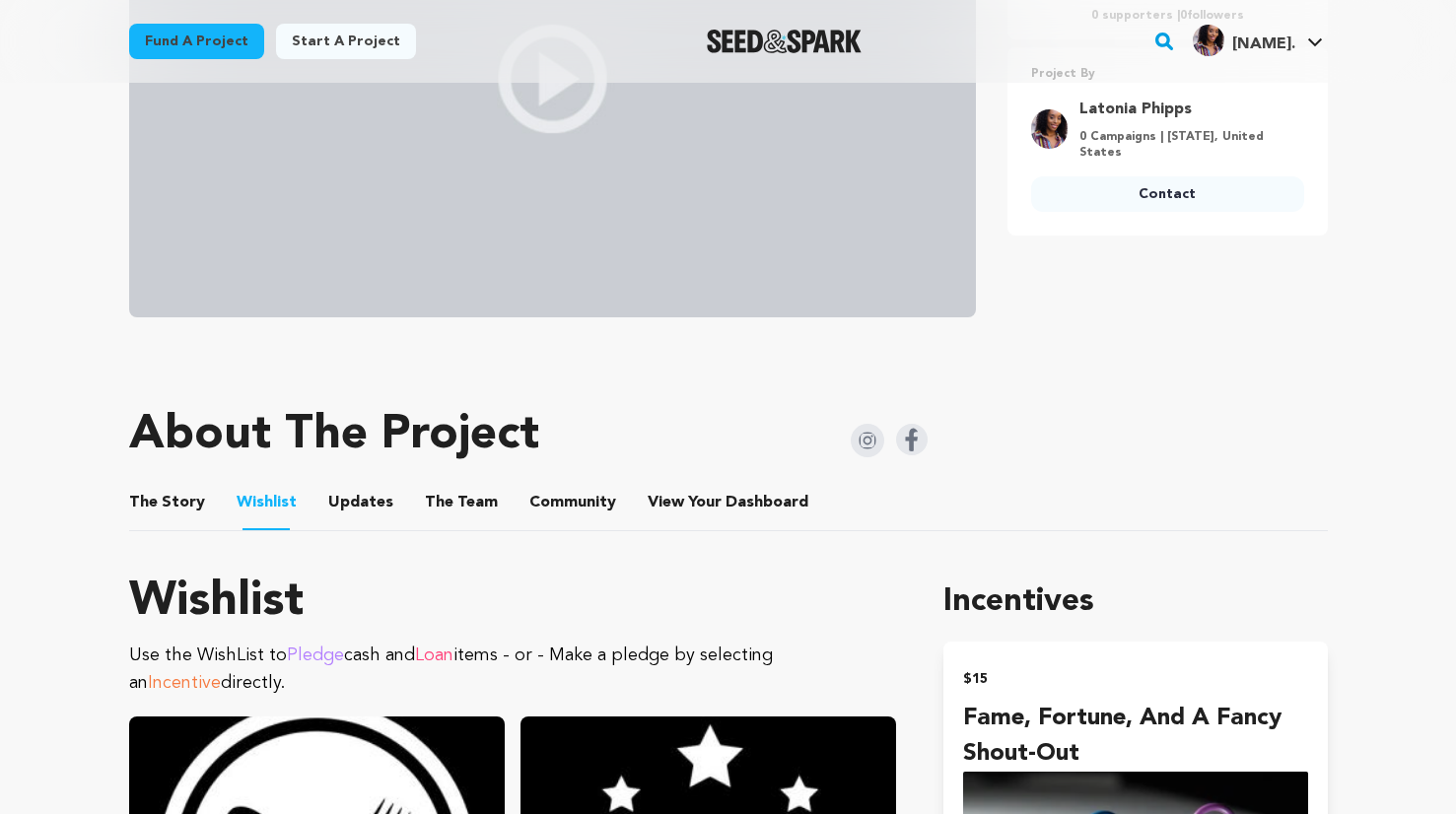 scroll, scrollTop: 541, scrollLeft: 0, axis: vertical 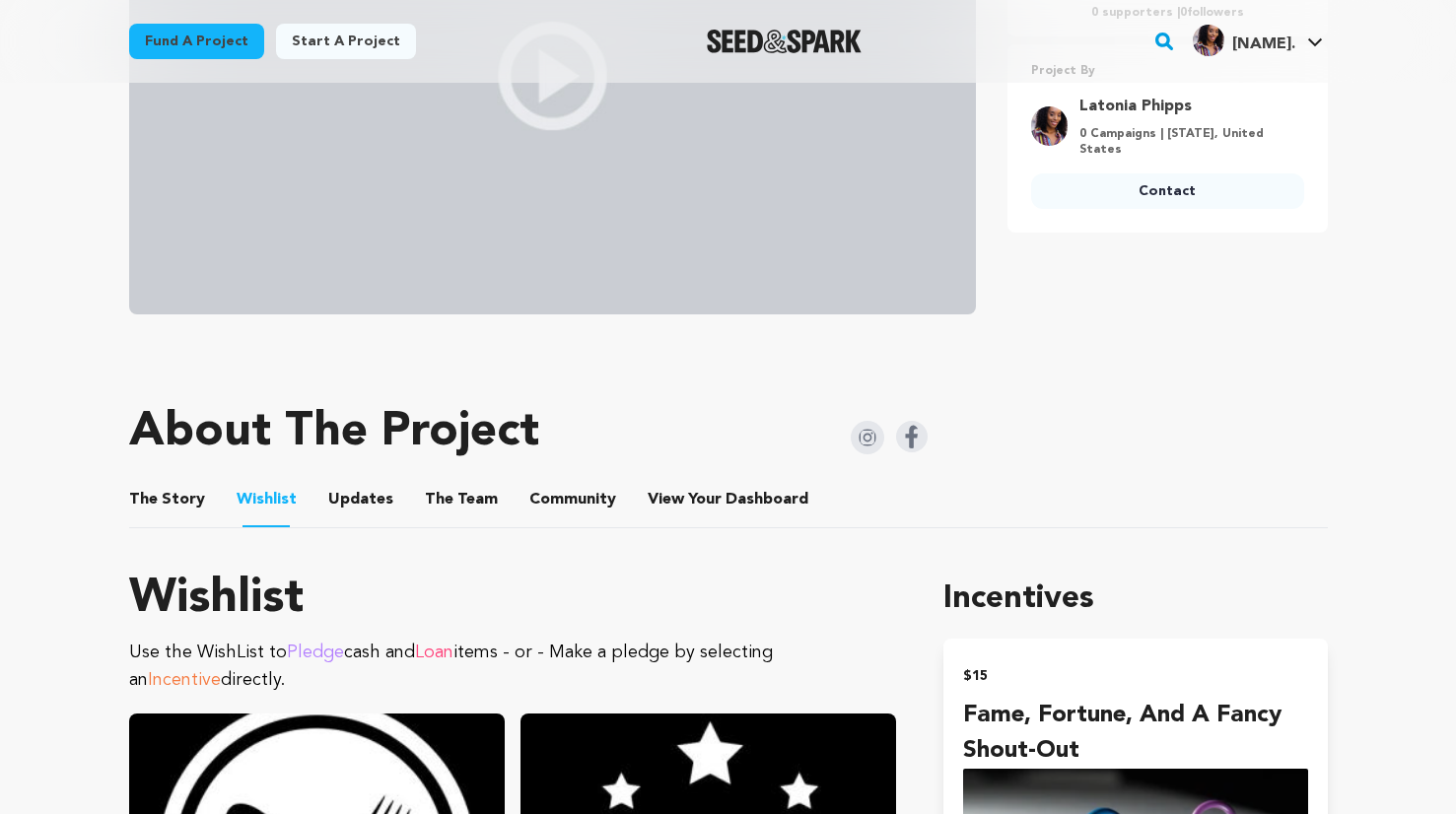 click on "Updates" at bounding box center (361, 504) 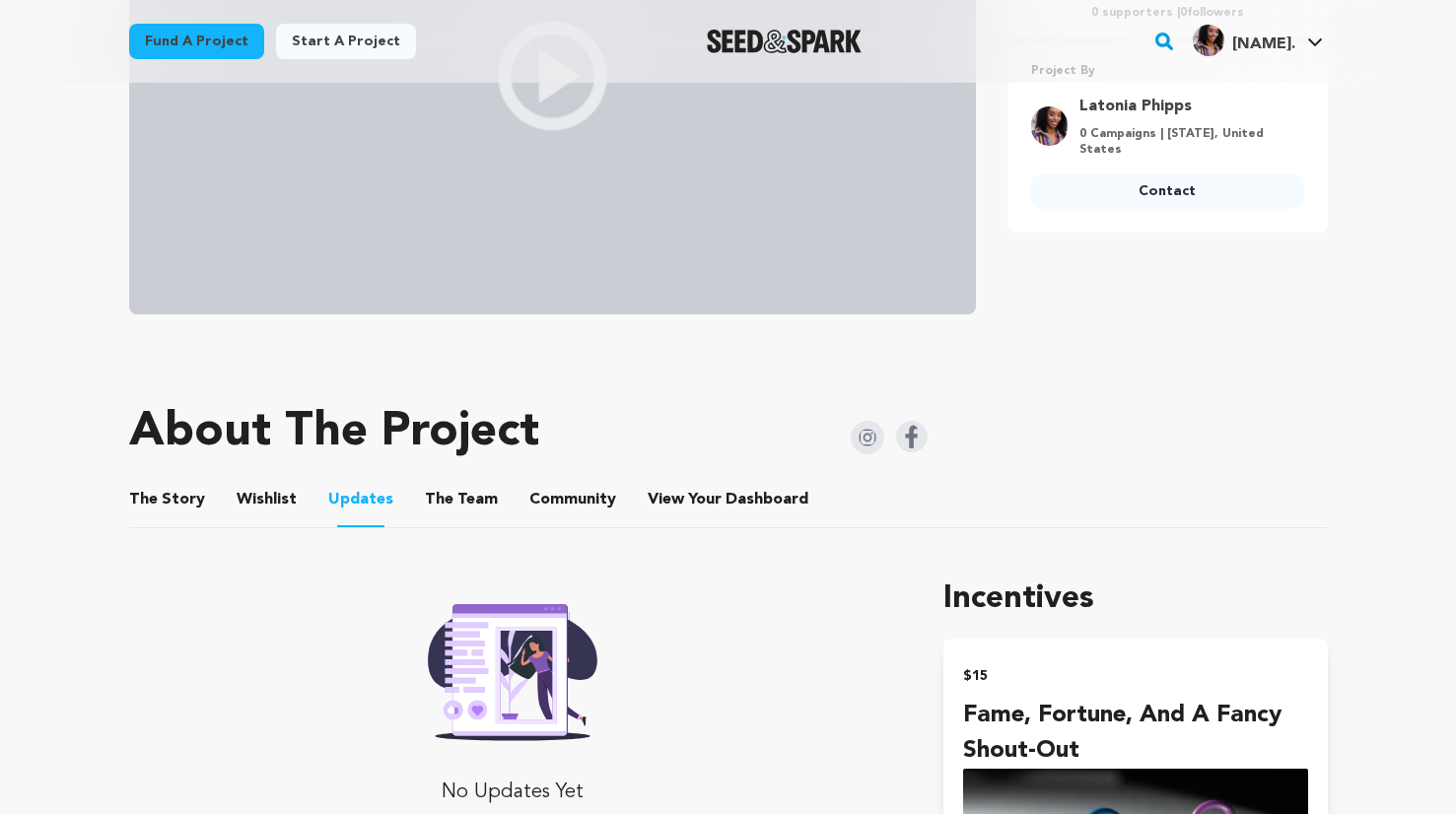 click on "The Team" at bounding box center (461, 504) 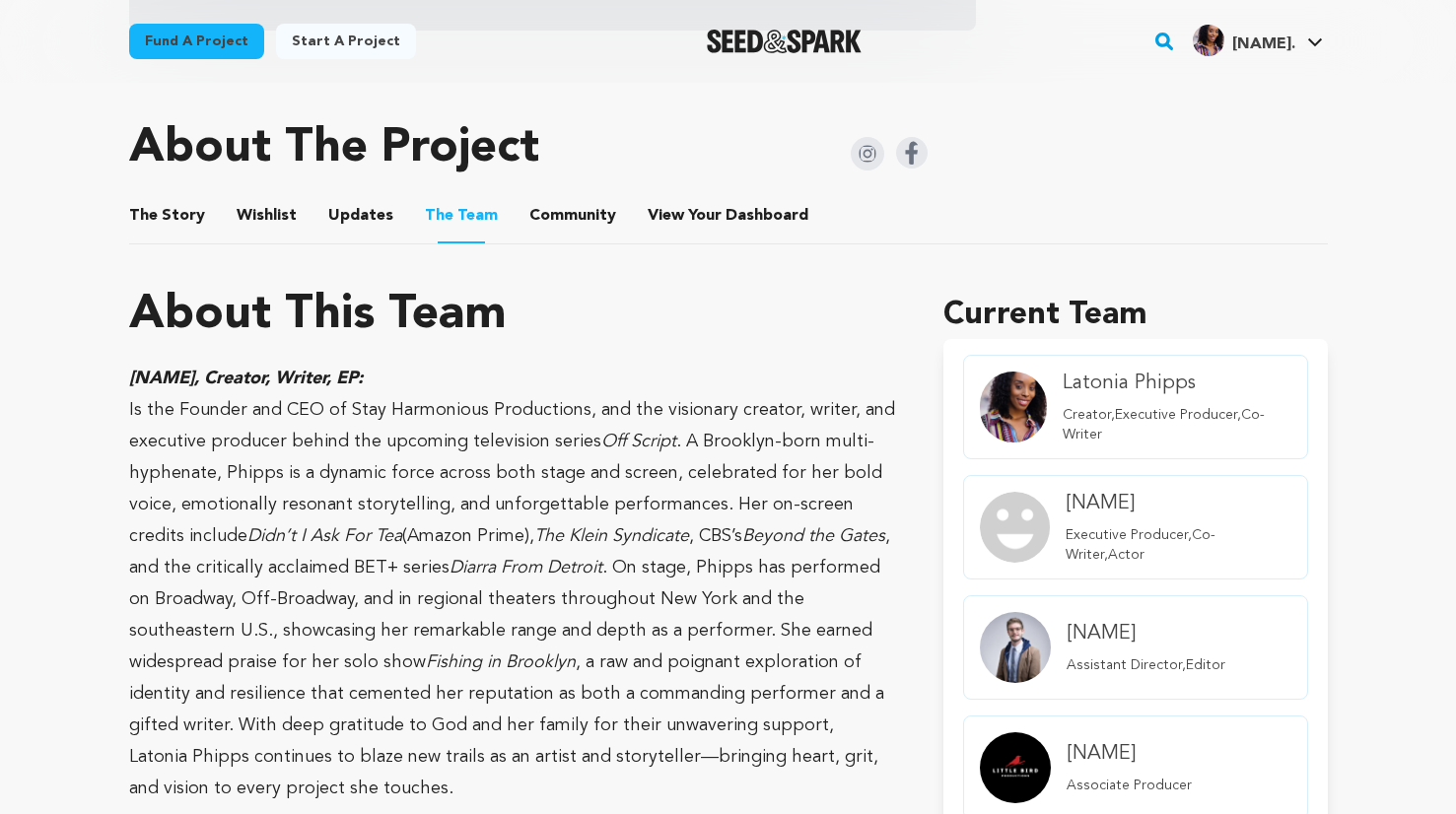 scroll, scrollTop: 642, scrollLeft: 0, axis: vertical 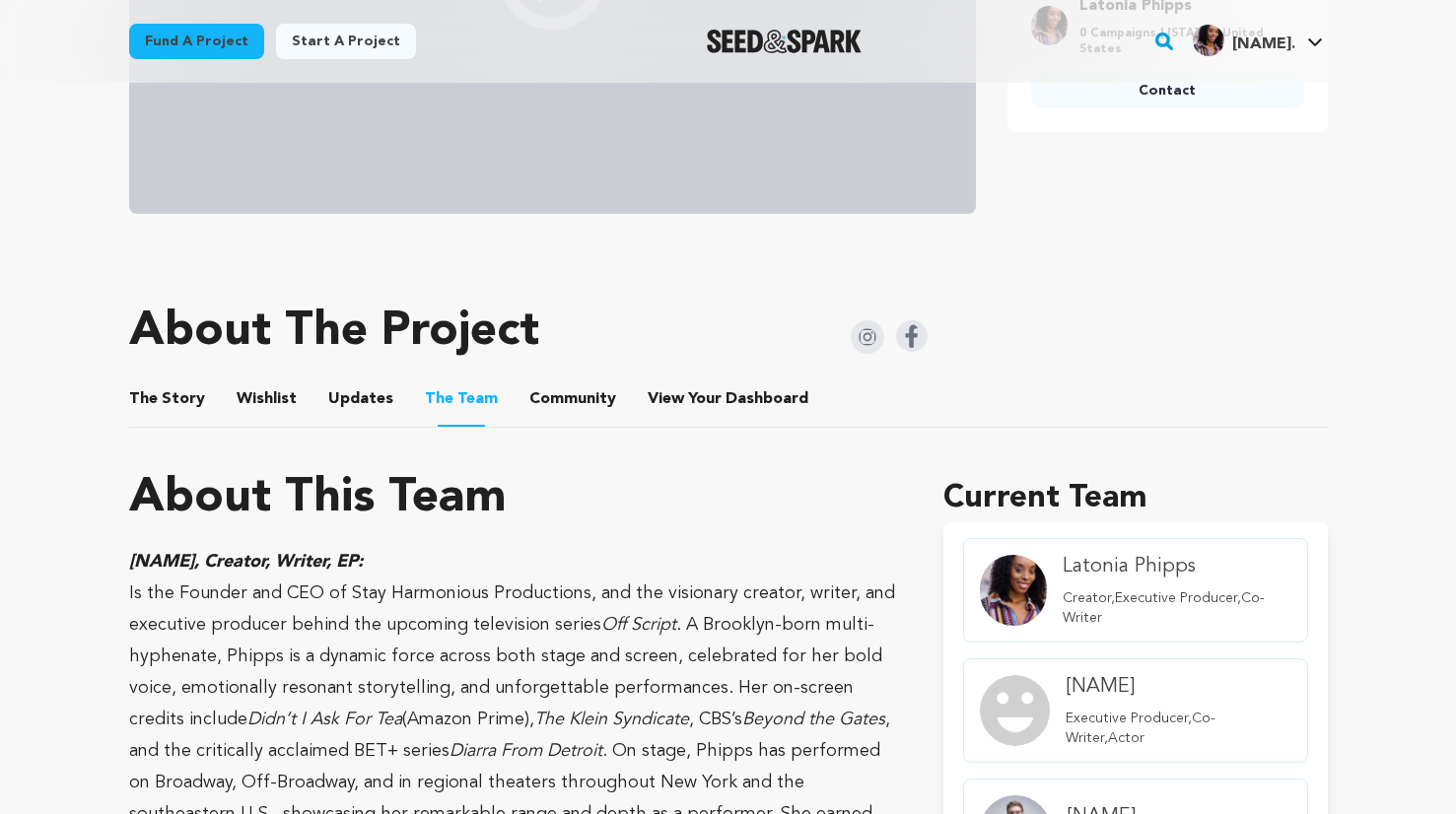 click on "Community" at bounding box center (573, 403) 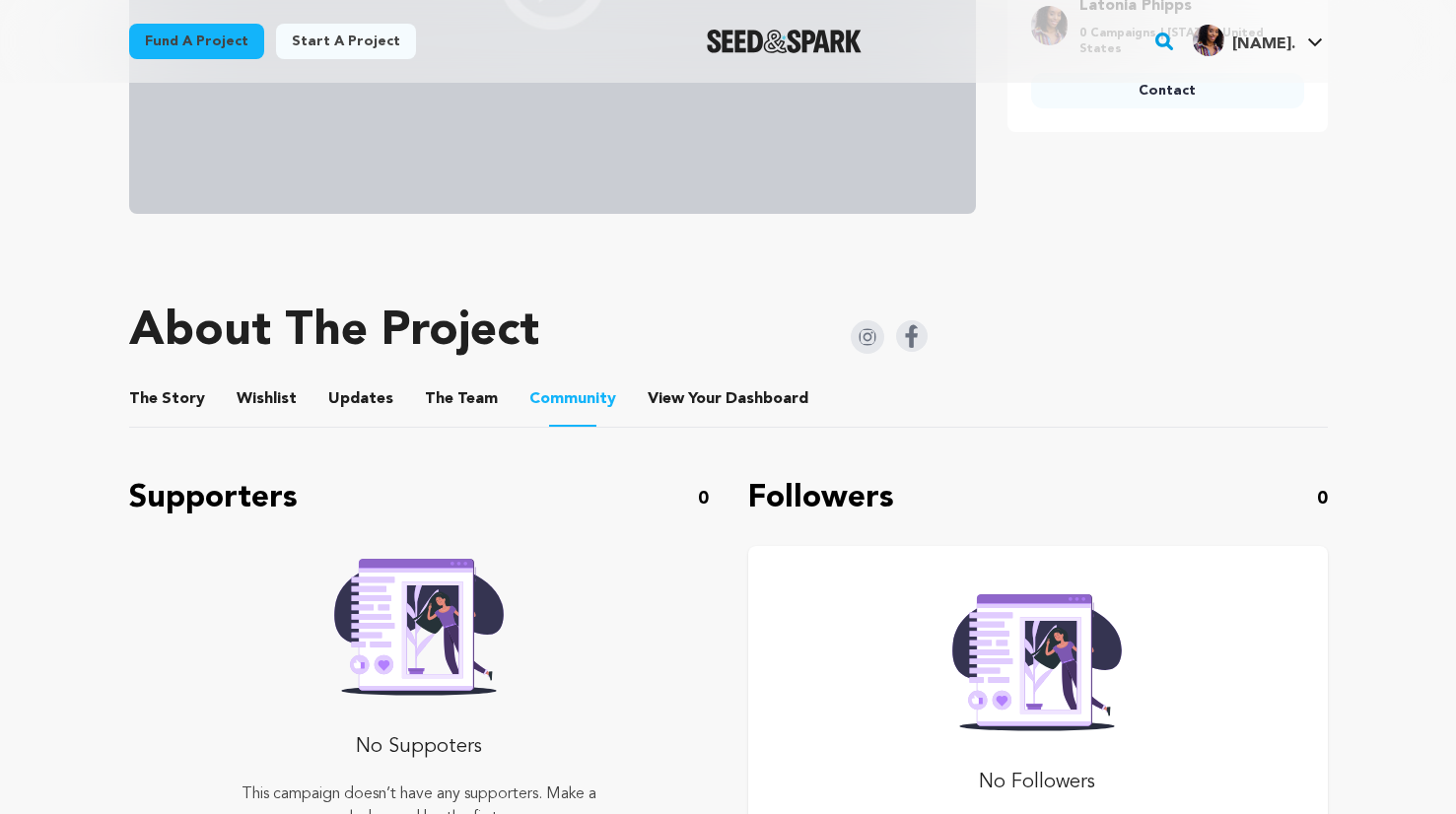 click on "View Your Dashboard" at bounding box center (671, 403) 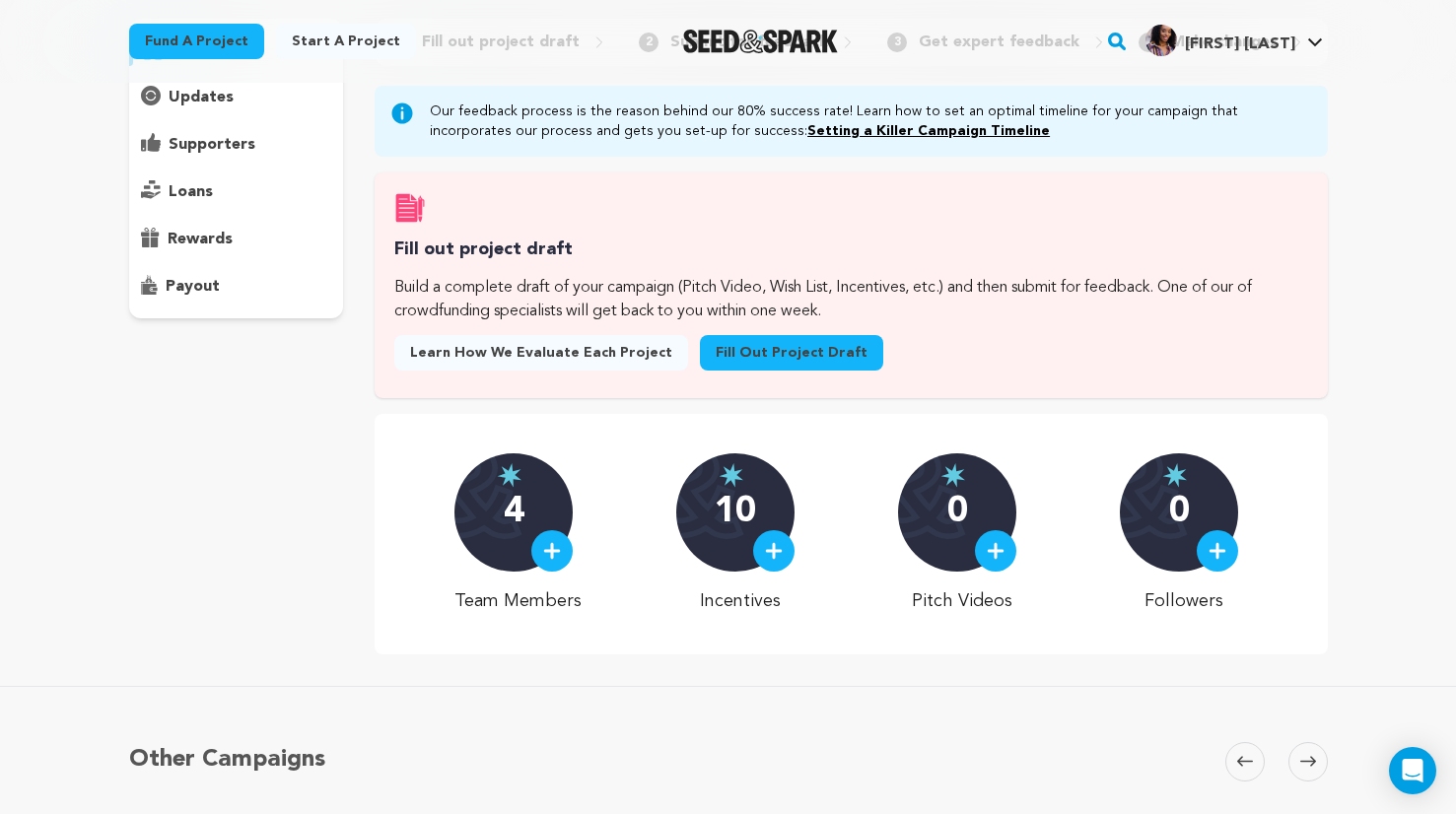 scroll, scrollTop: 256, scrollLeft: 0, axis: vertical 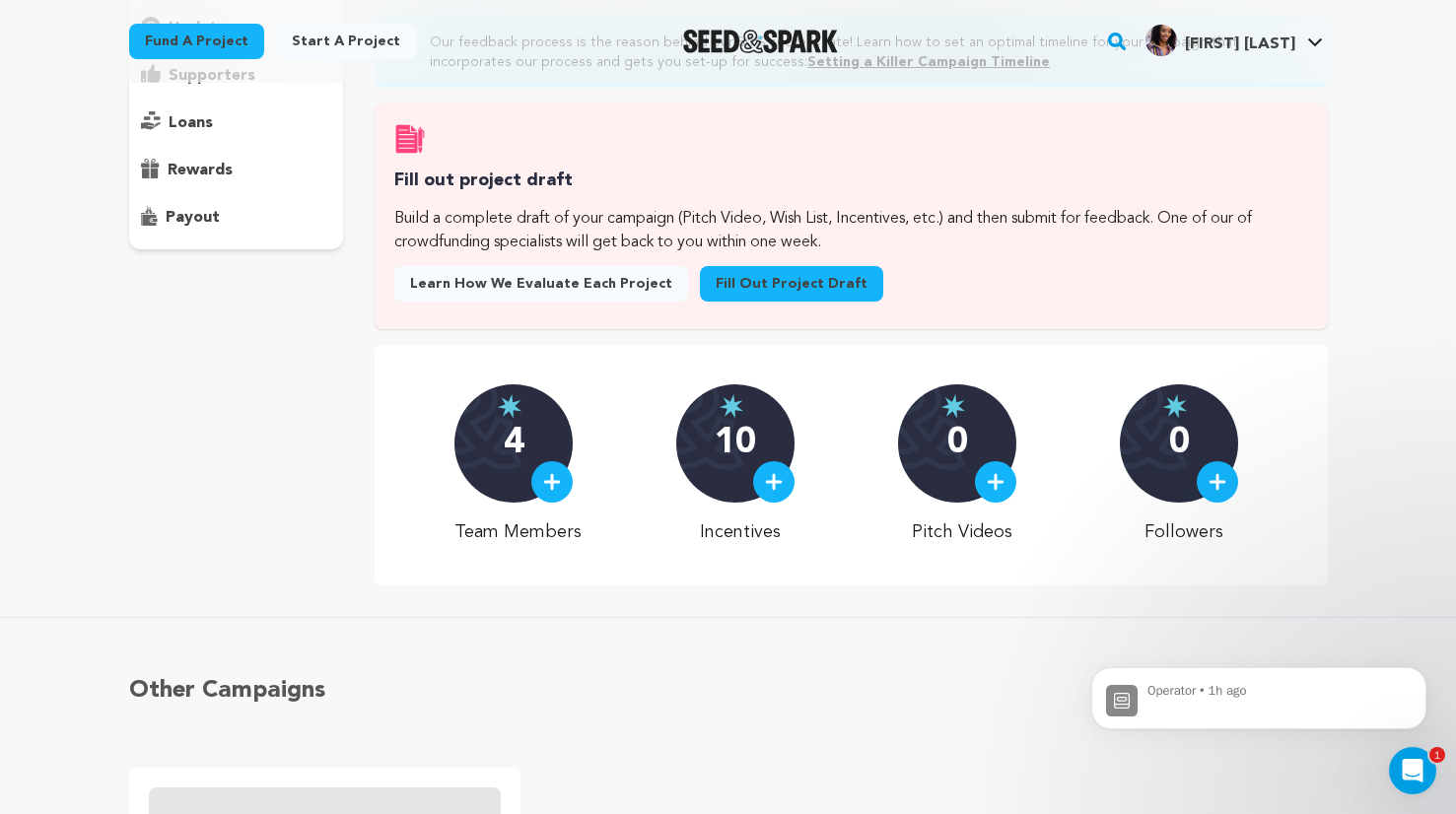 click on "0" at bounding box center (957, 443) 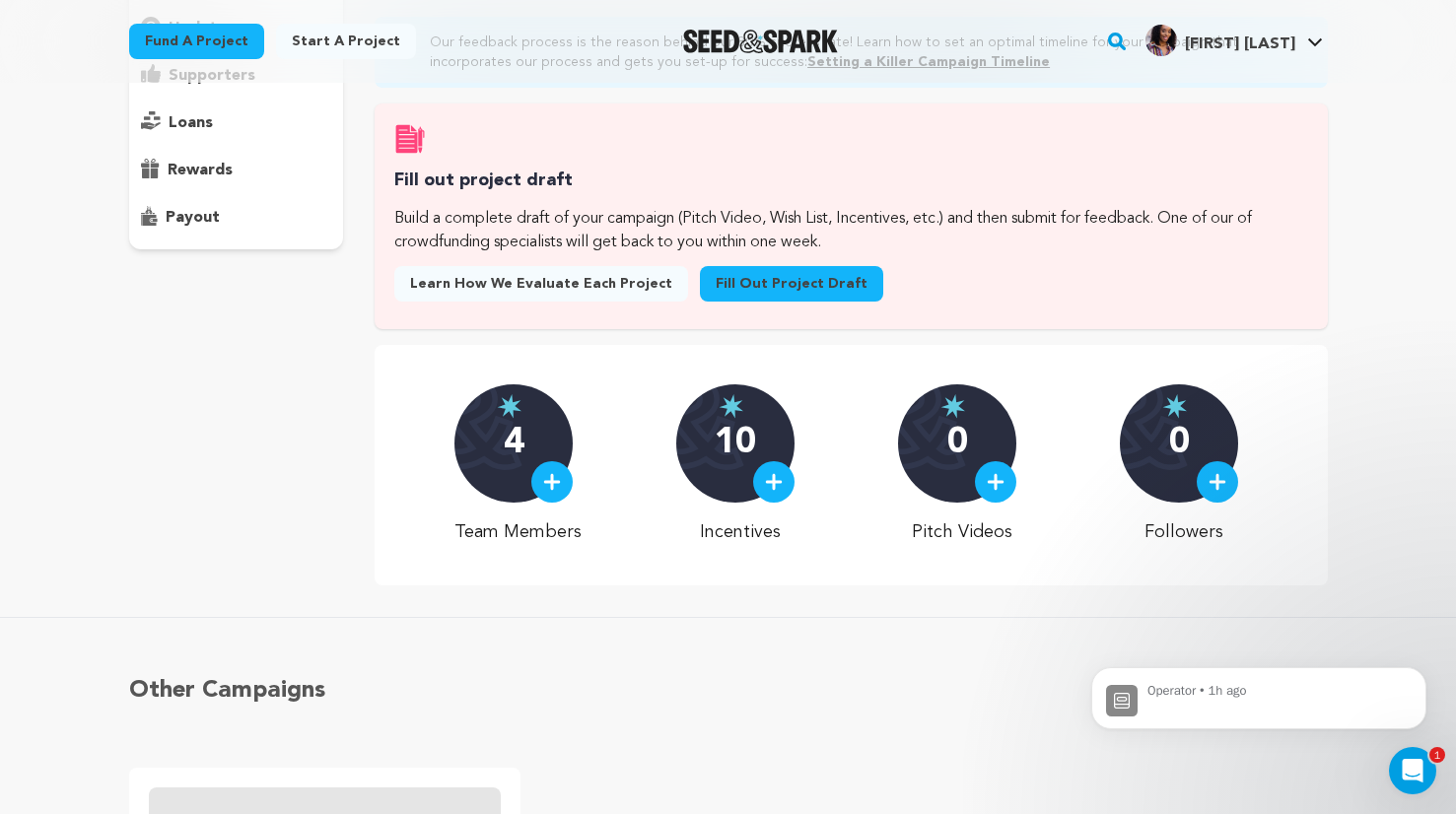click at bounding box center [996, 482] 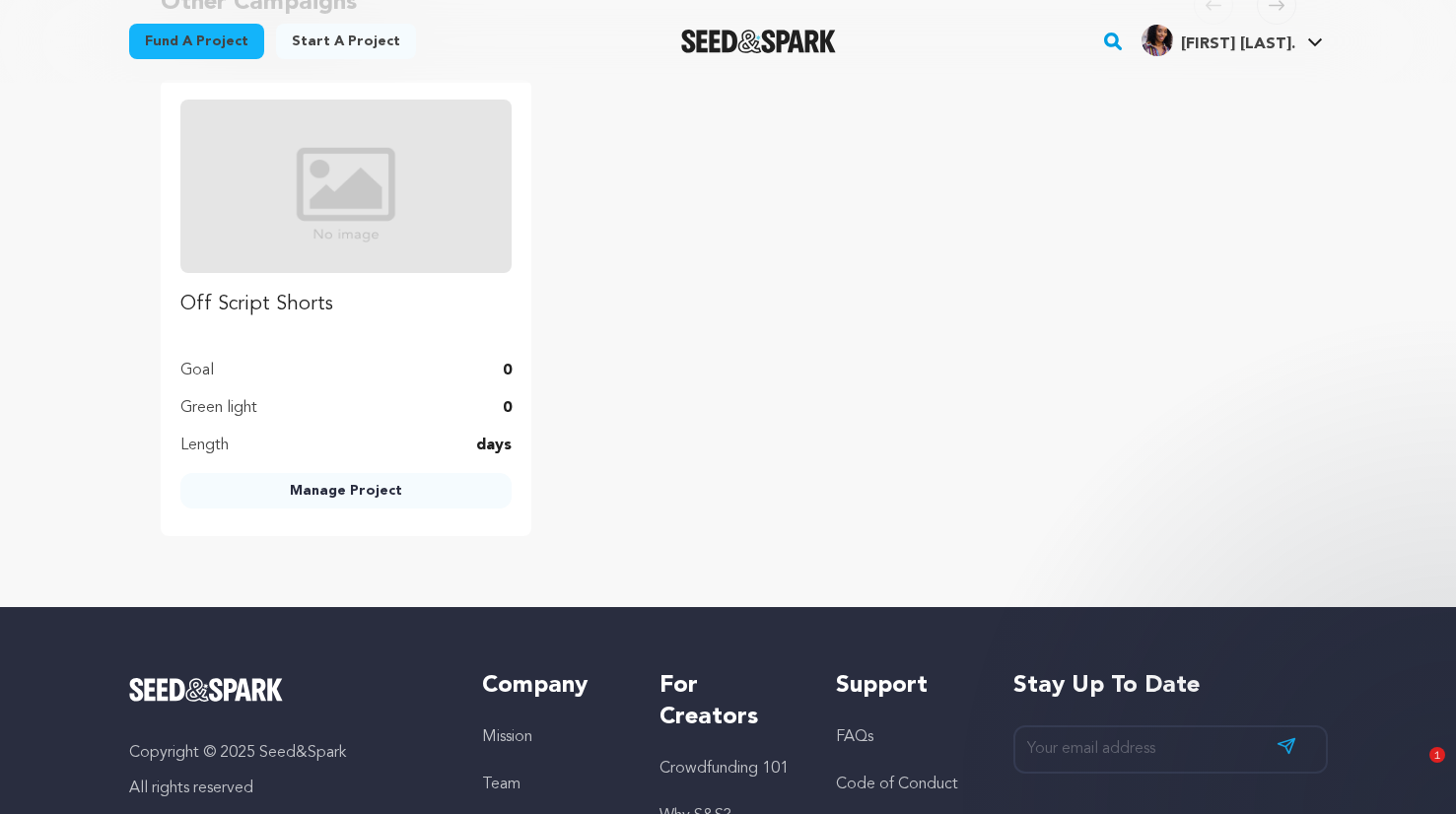 scroll, scrollTop: 552, scrollLeft: 0, axis: vertical 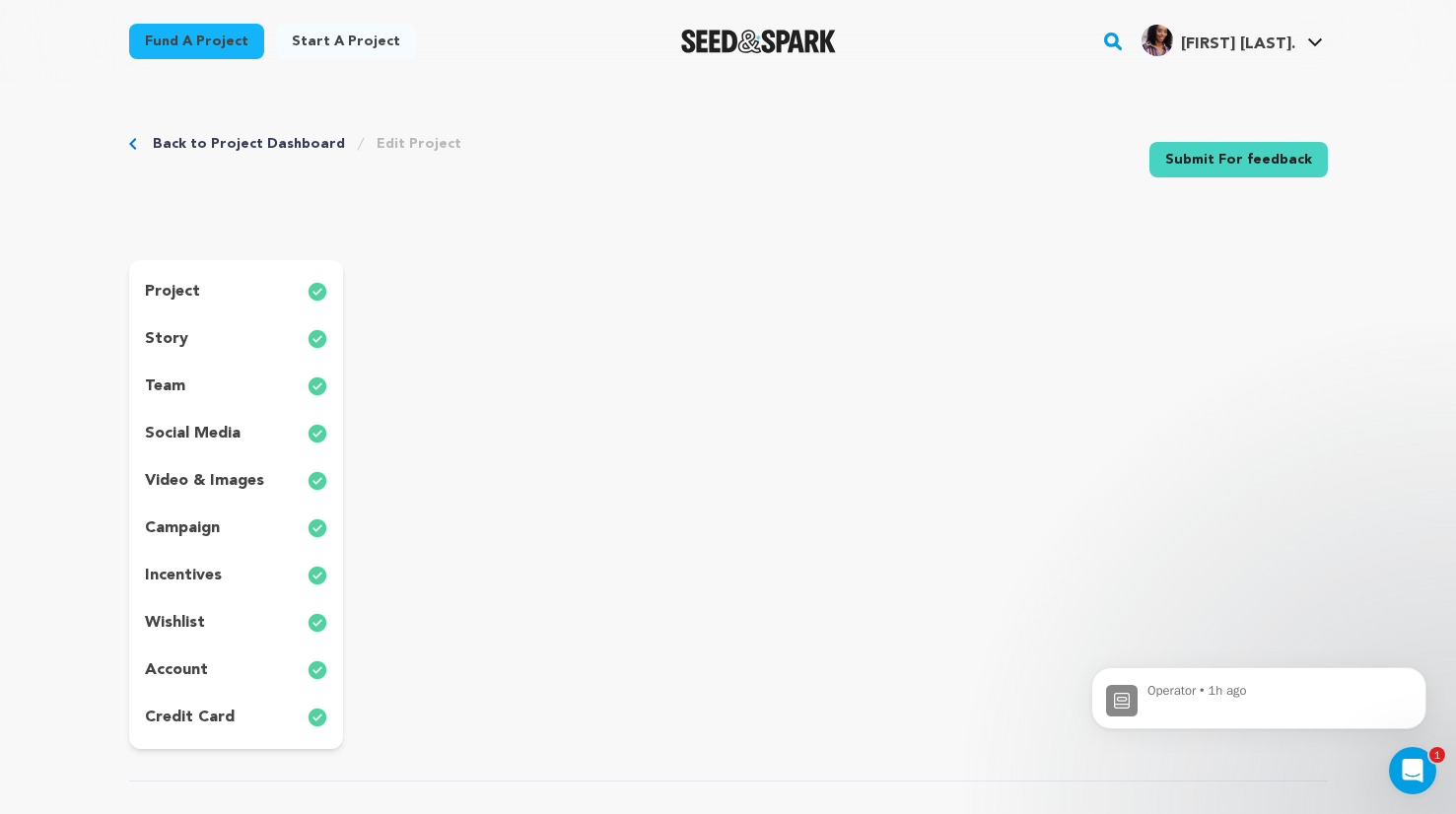 click on "team" at bounding box center [165, 386] 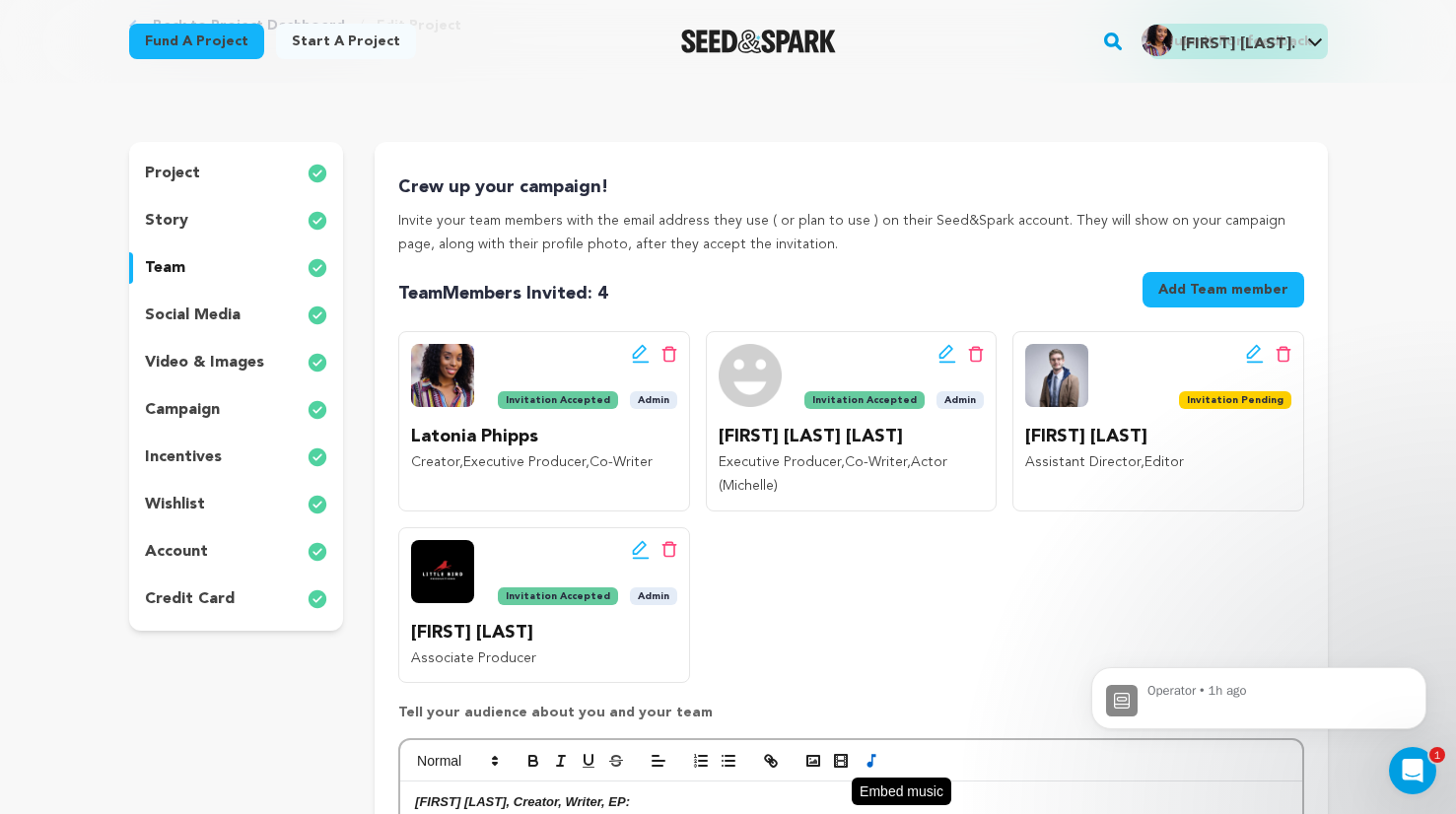 scroll, scrollTop: 0, scrollLeft: 0, axis: both 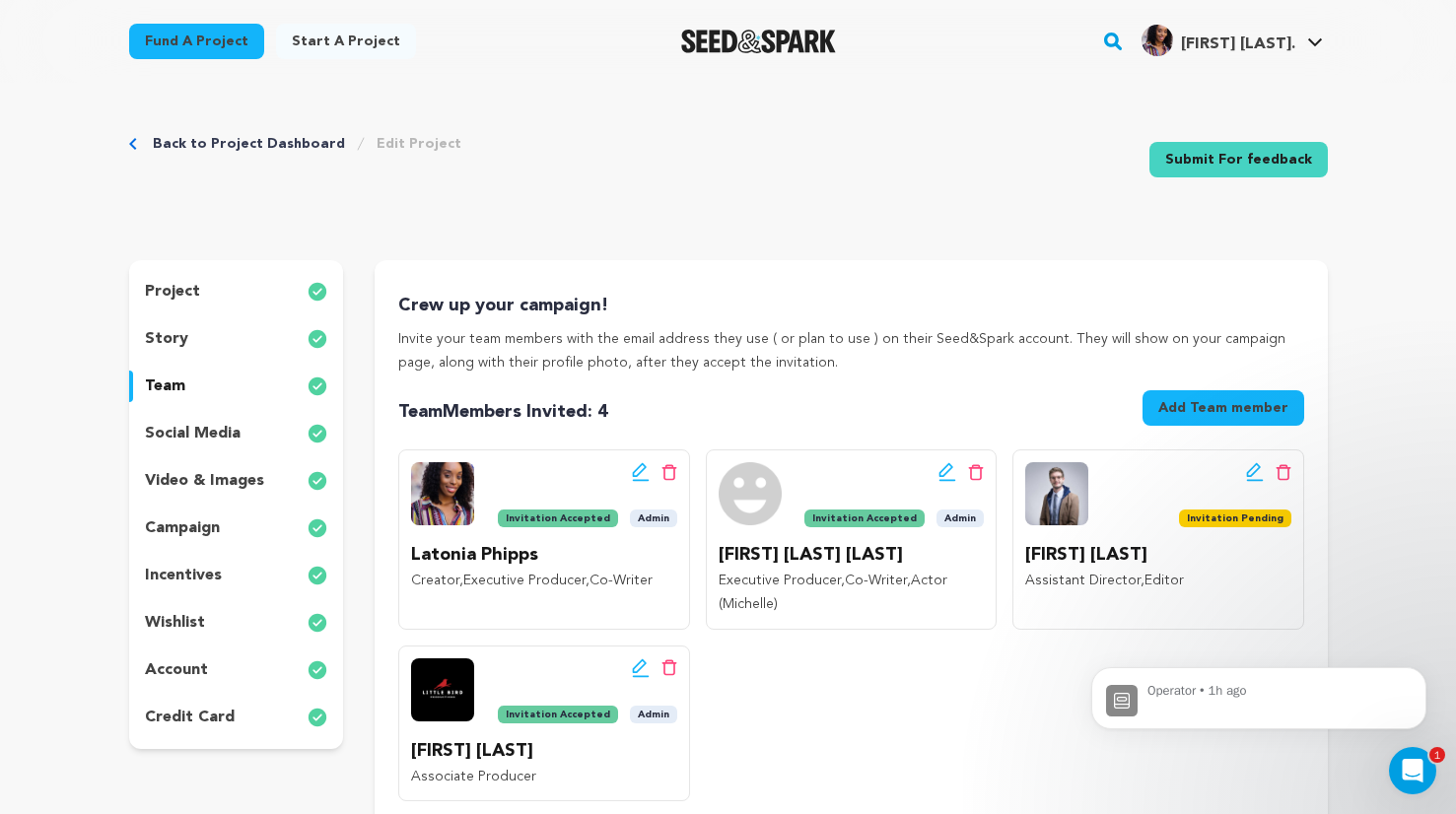 click on "video & images" at bounding box center (204, 481) 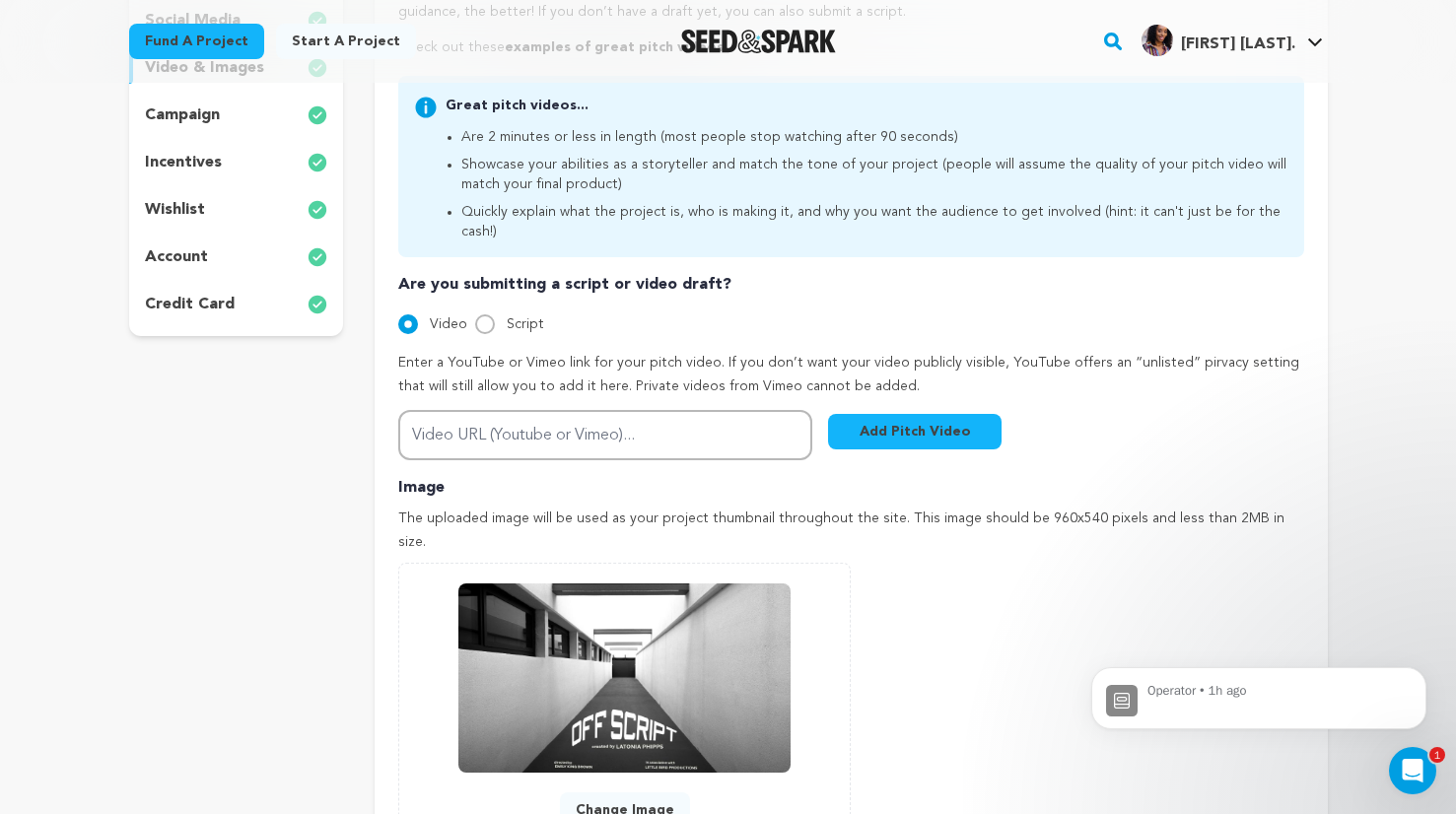 scroll, scrollTop: 411, scrollLeft: 0, axis: vertical 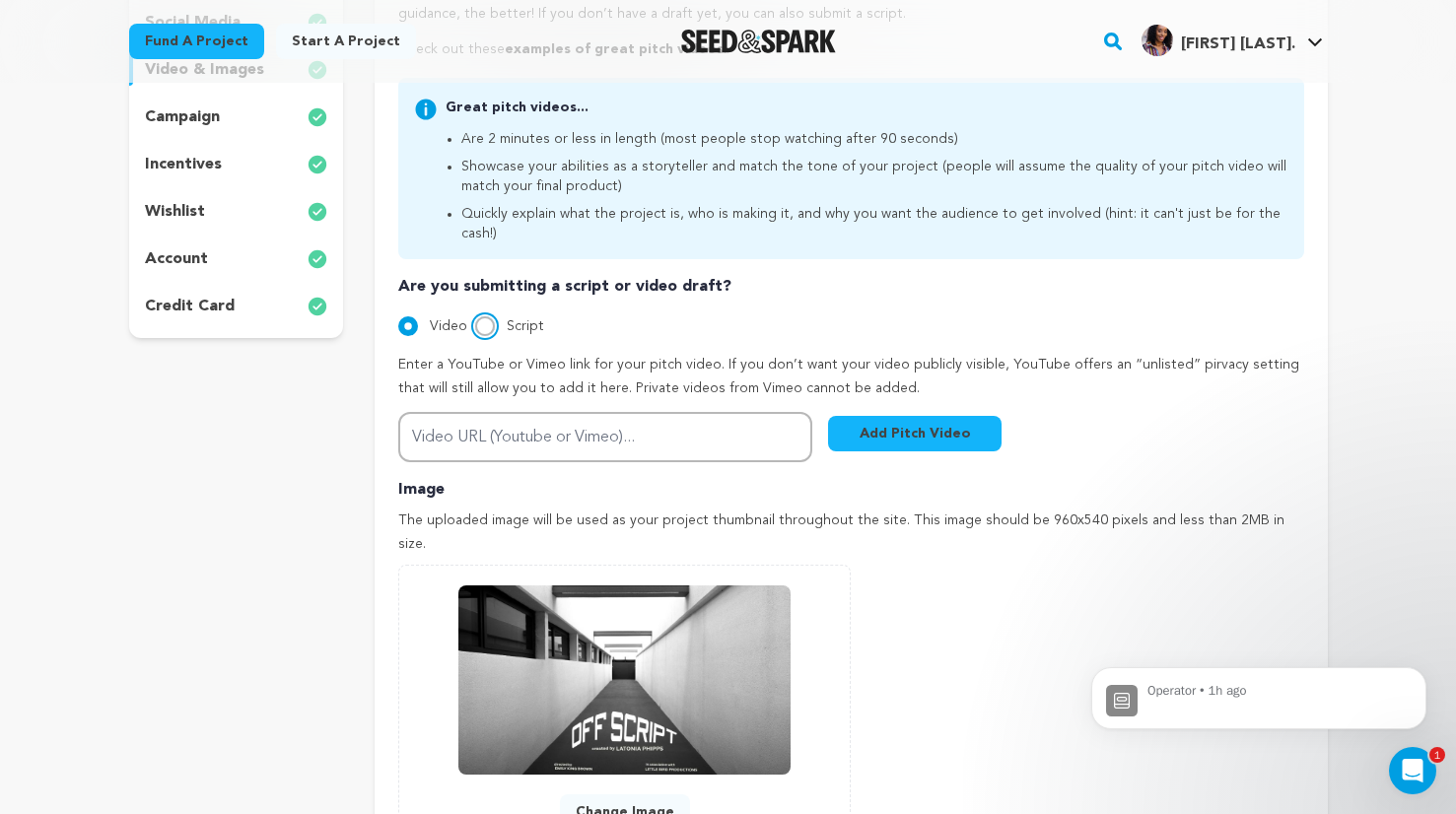 click on "Script" at bounding box center (485, 326) 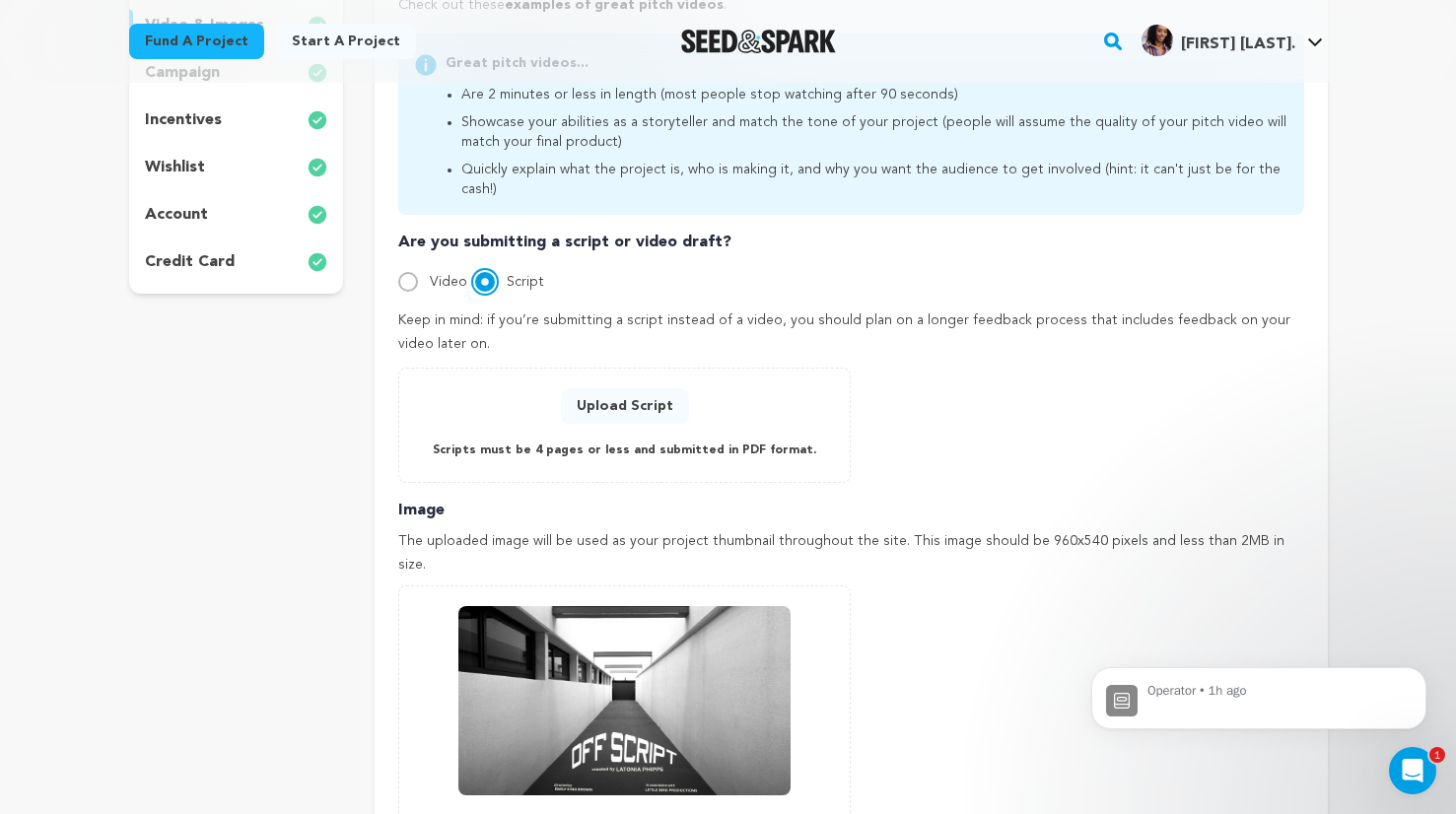 scroll, scrollTop: 81, scrollLeft: 0, axis: vertical 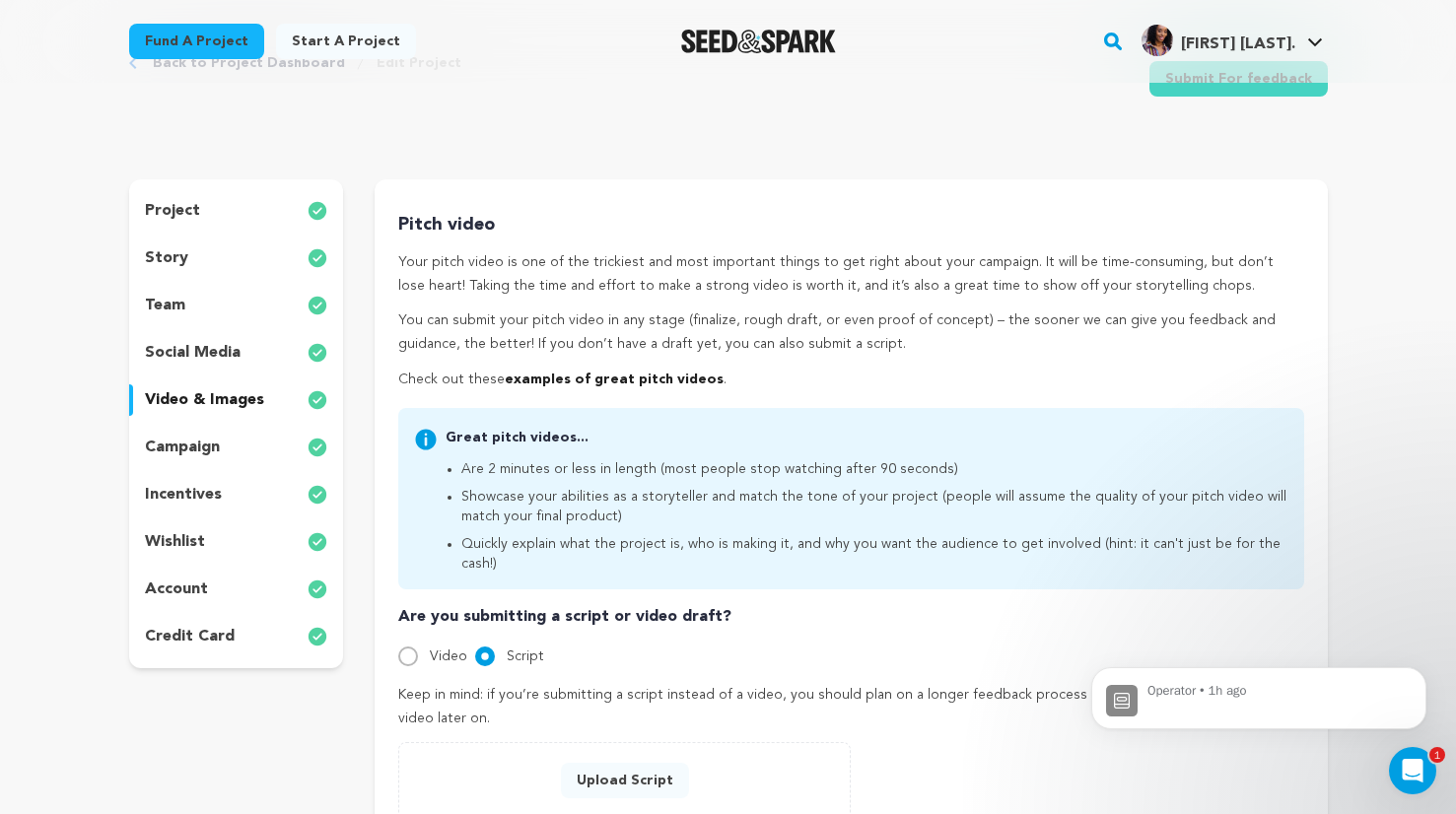 click 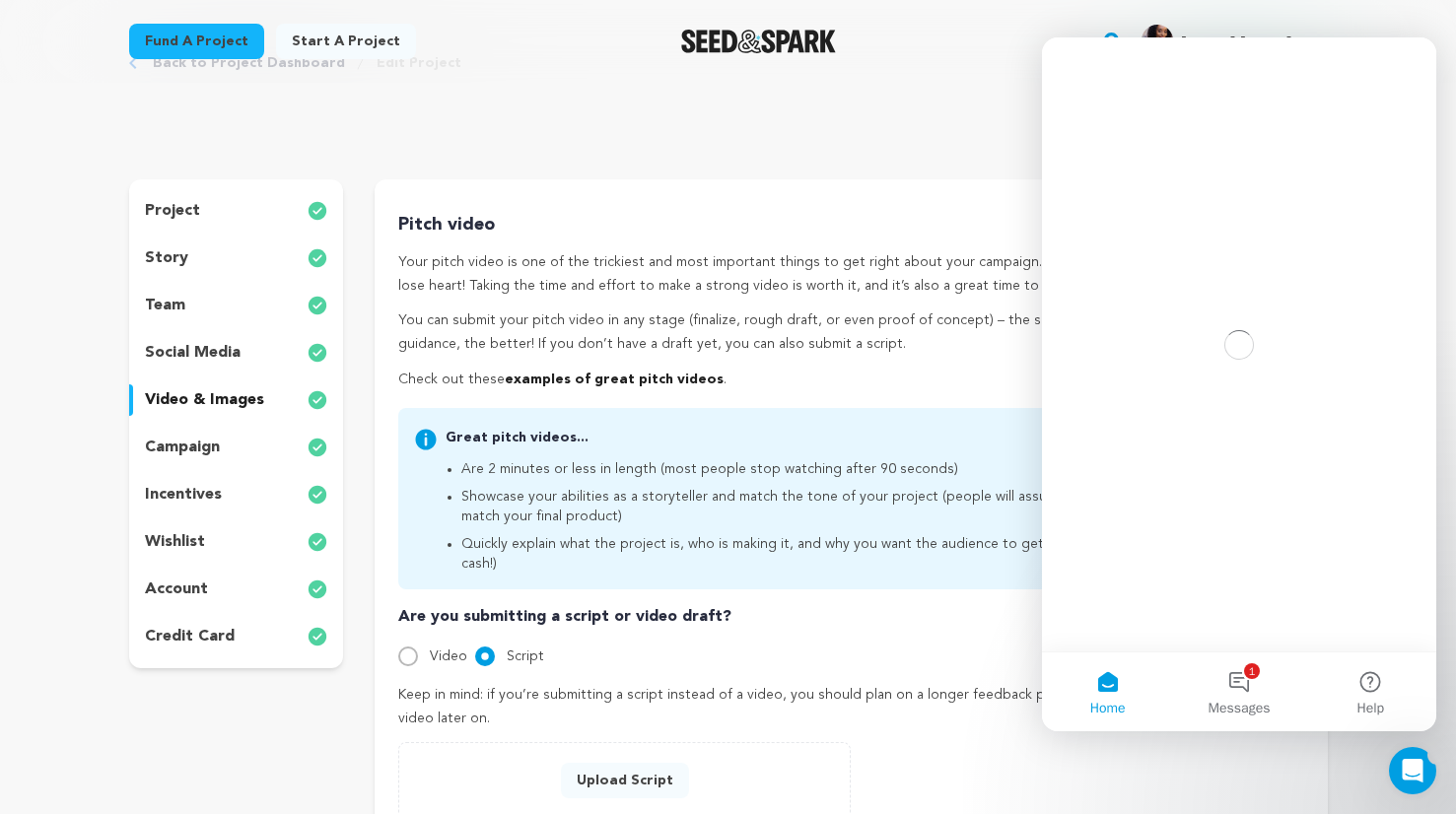 scroll, scrollTop: 0, scrollLeft: 0, axis: both 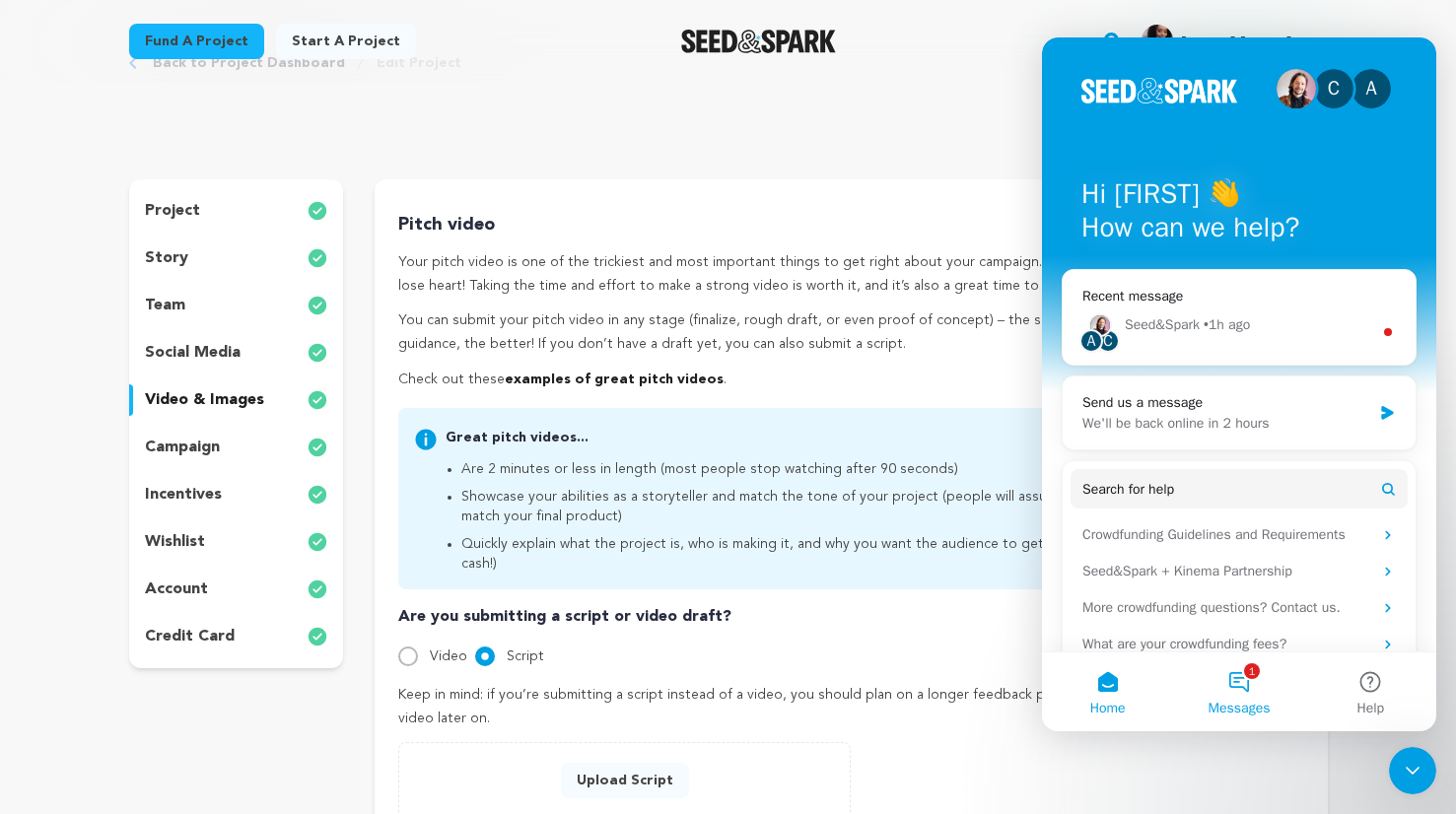 click on "1 Messages" at bounding box center (1238, 692) 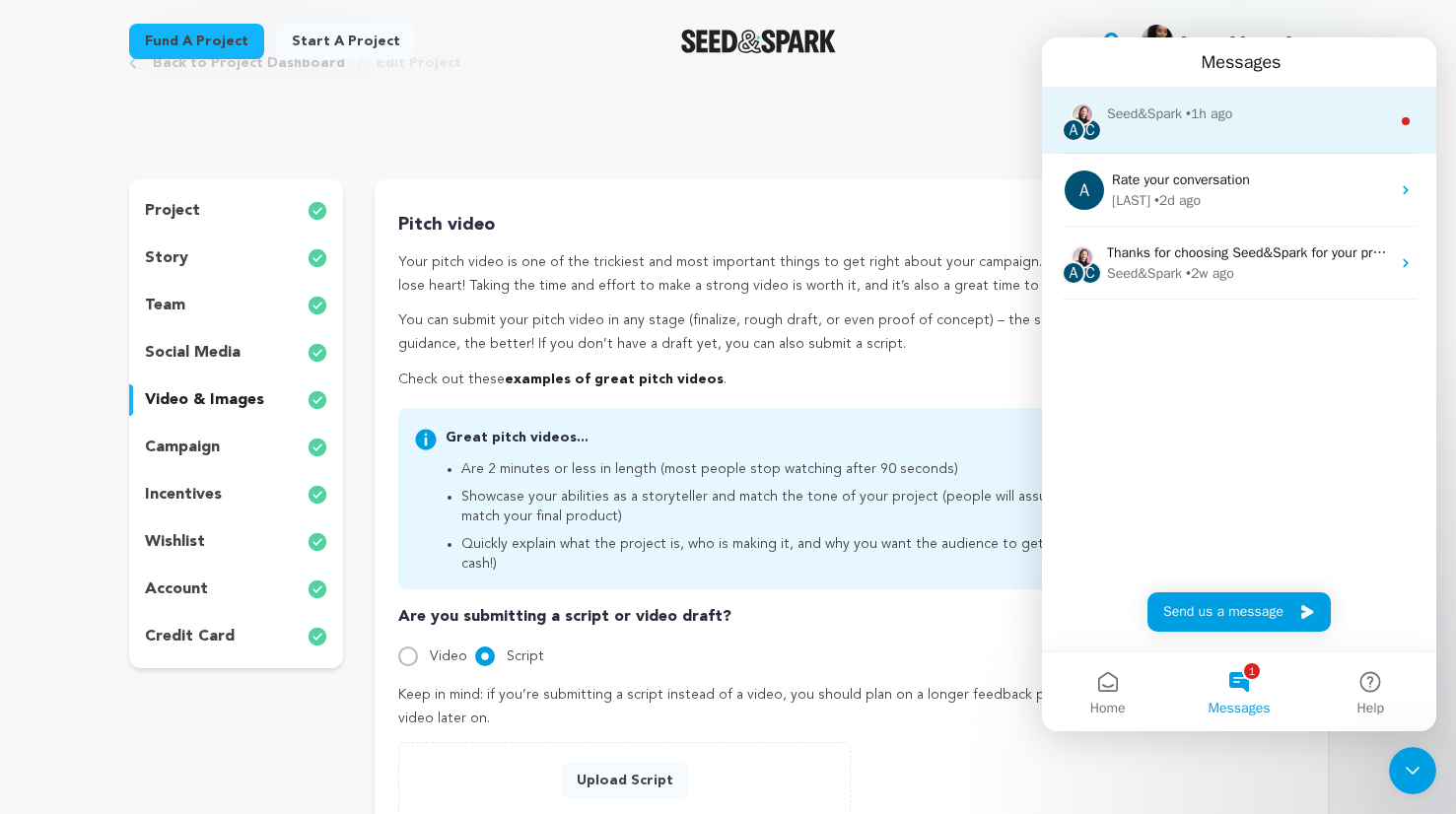 click on "A C Seed&Spark •  1h ago" at bounding box center [1239, 120] 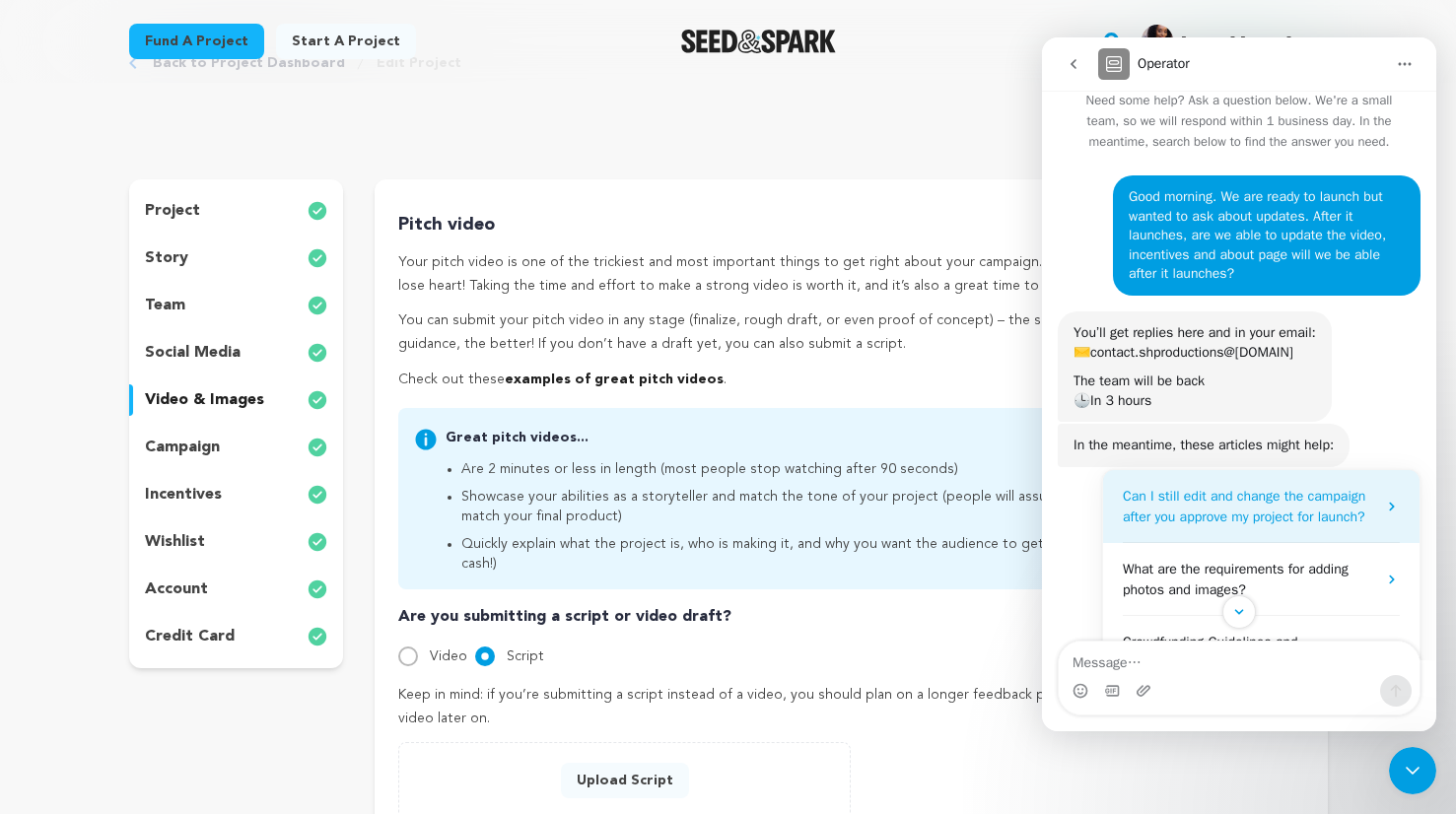 scroll, scrollTop: 155, scrollLeft: 0, axis: vertical 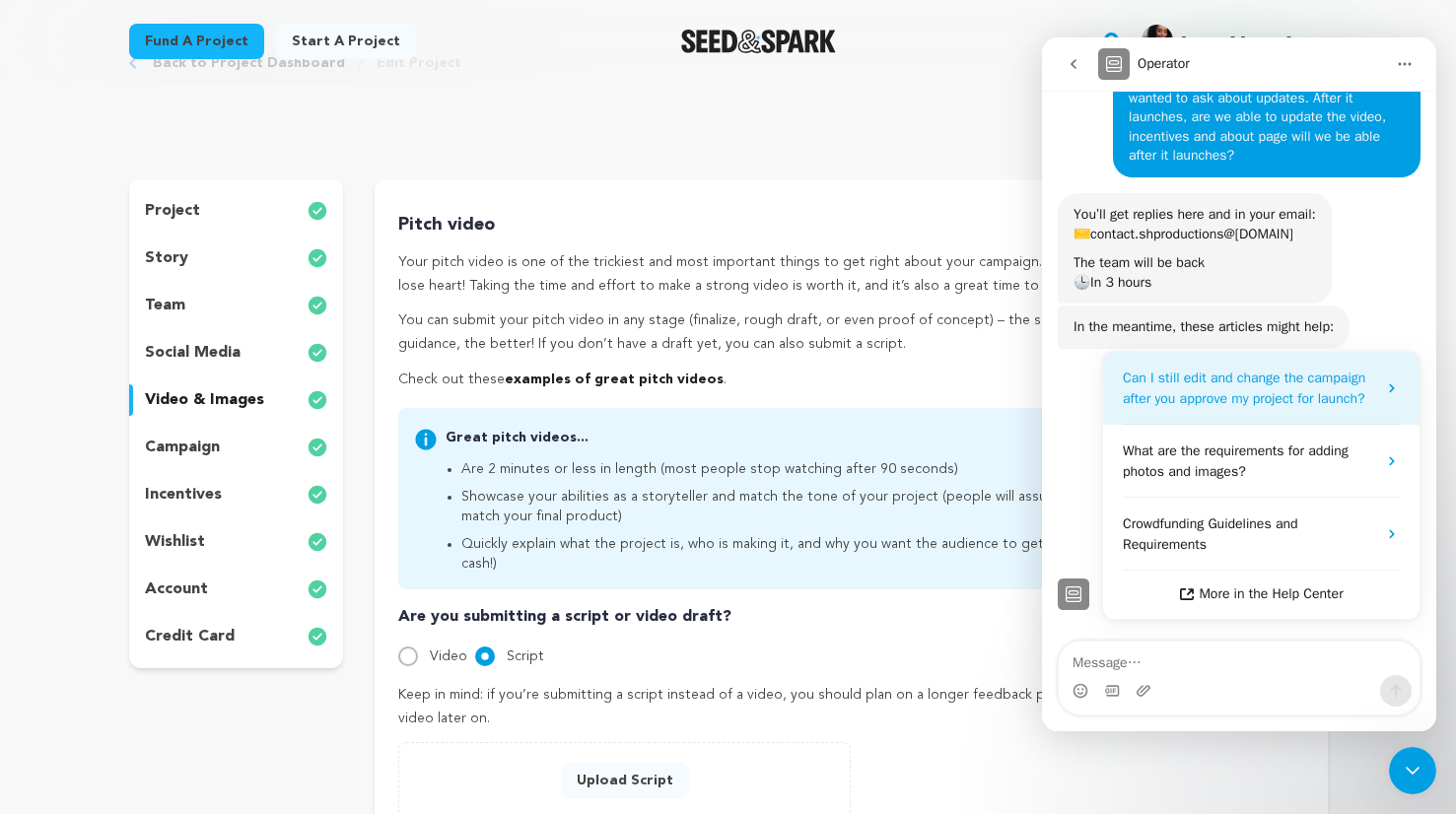 click on "Can I still edit and change the campaign after you approve my project for launch?" at bounding box center [1244, 388] 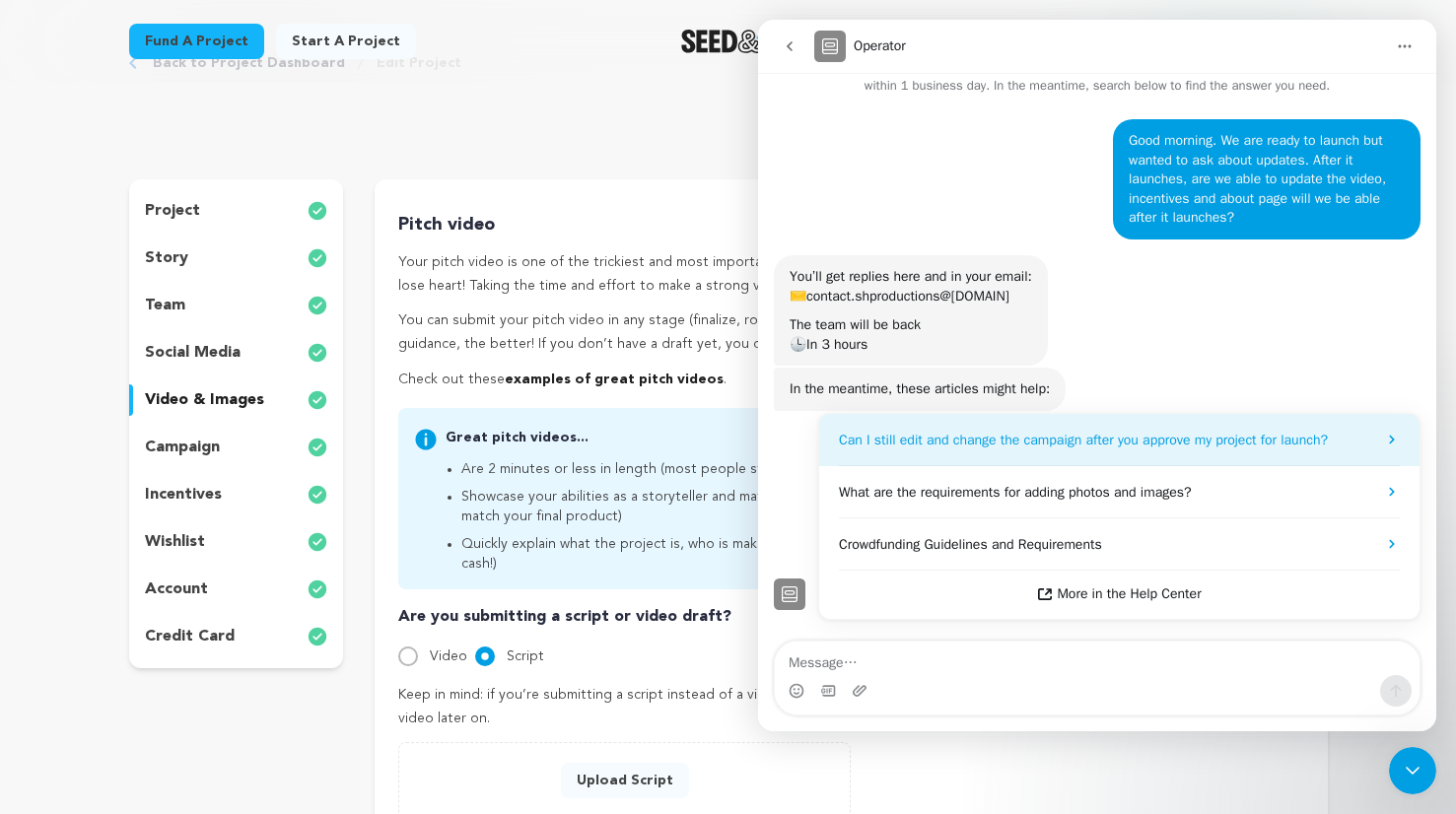 scroll, scrollTop: 0, scrollLeft: 0, axis: both 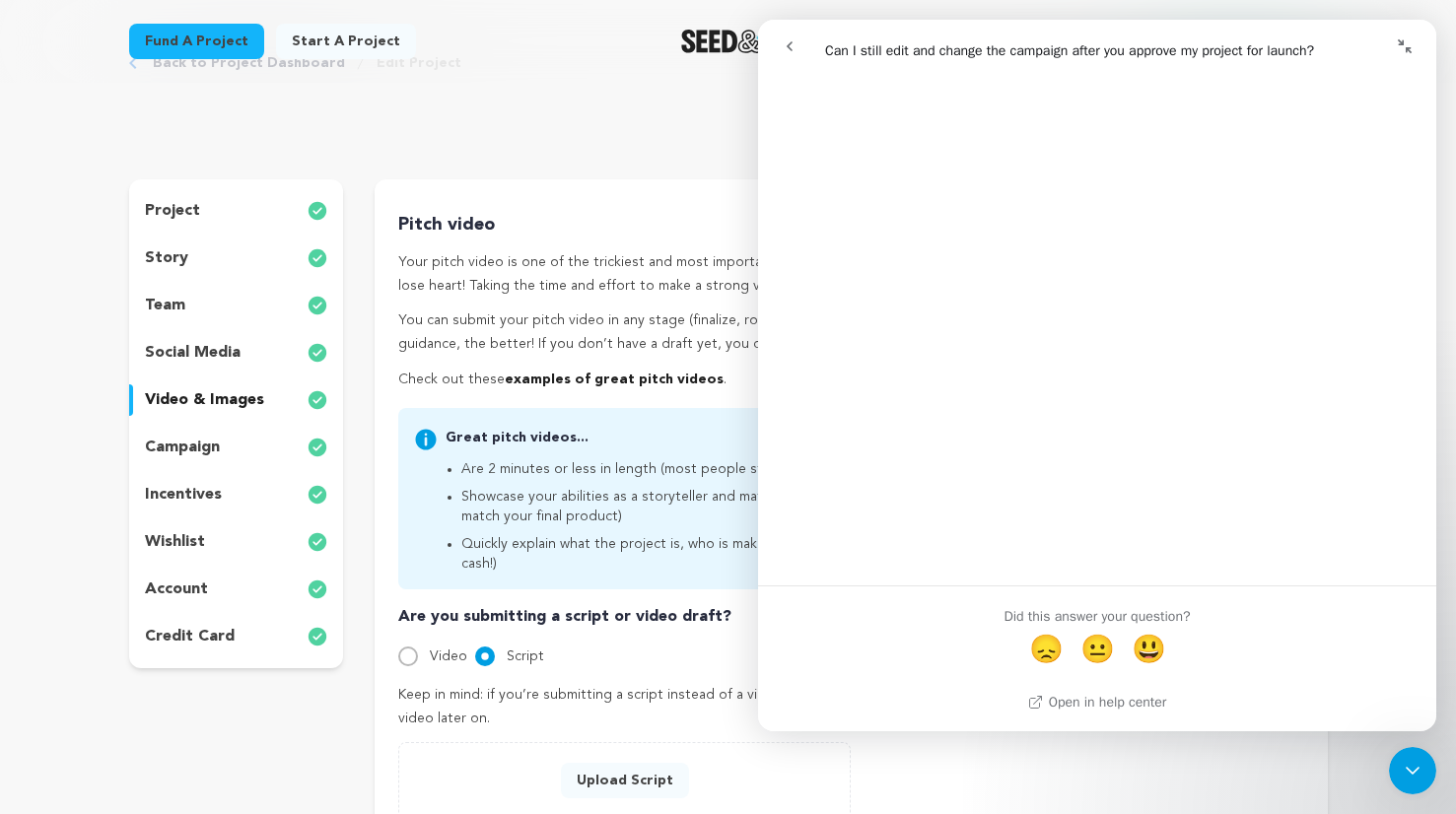 click 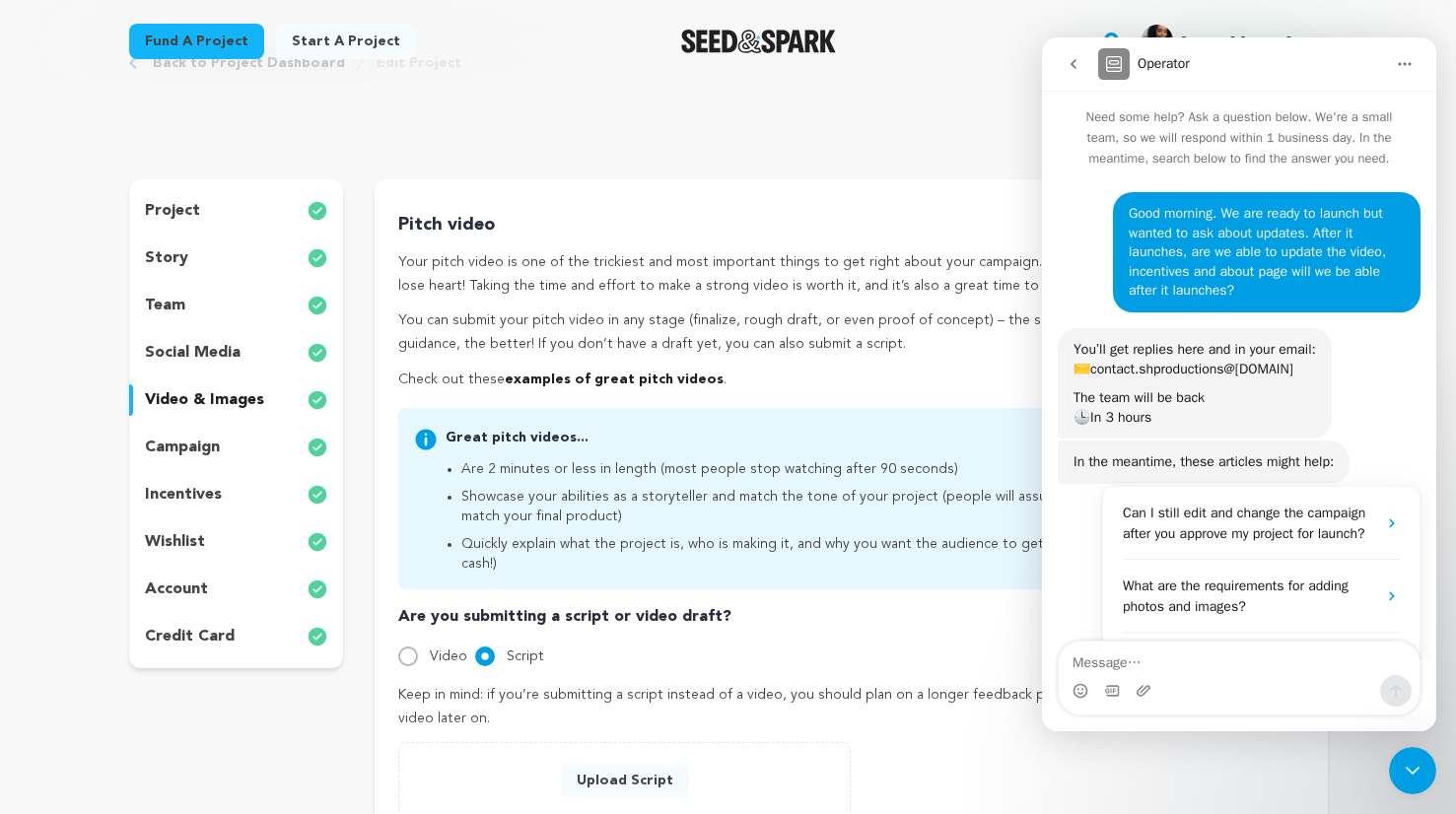 scroll, scrollTop: 0, scrollLeft: 0, axis: both 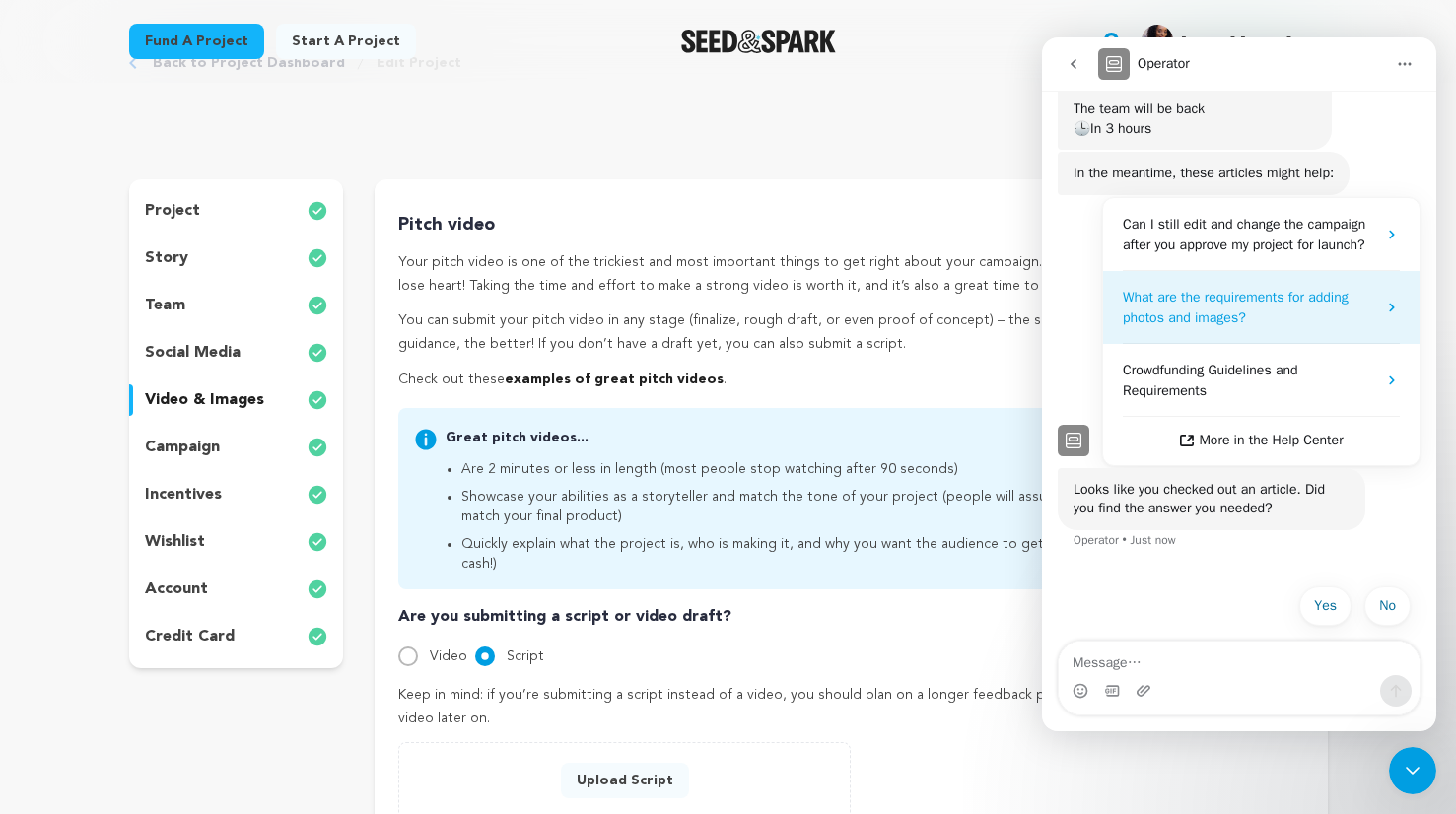 click on "What are the requirements for adding photos and images?" at bounding box center [1235, 307] 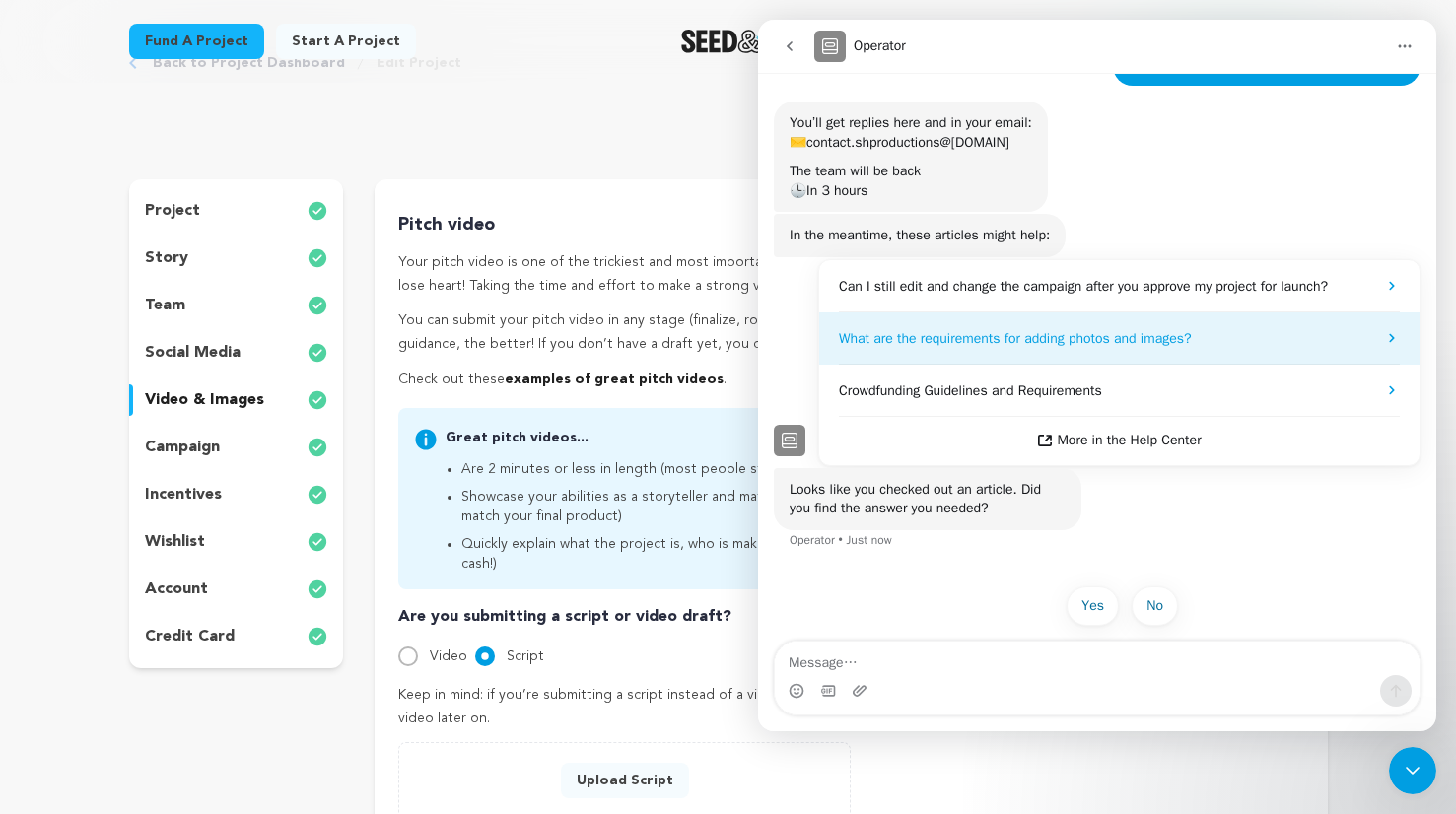scroll, scrollTop: 0, scrollLeft: 0, axis: both 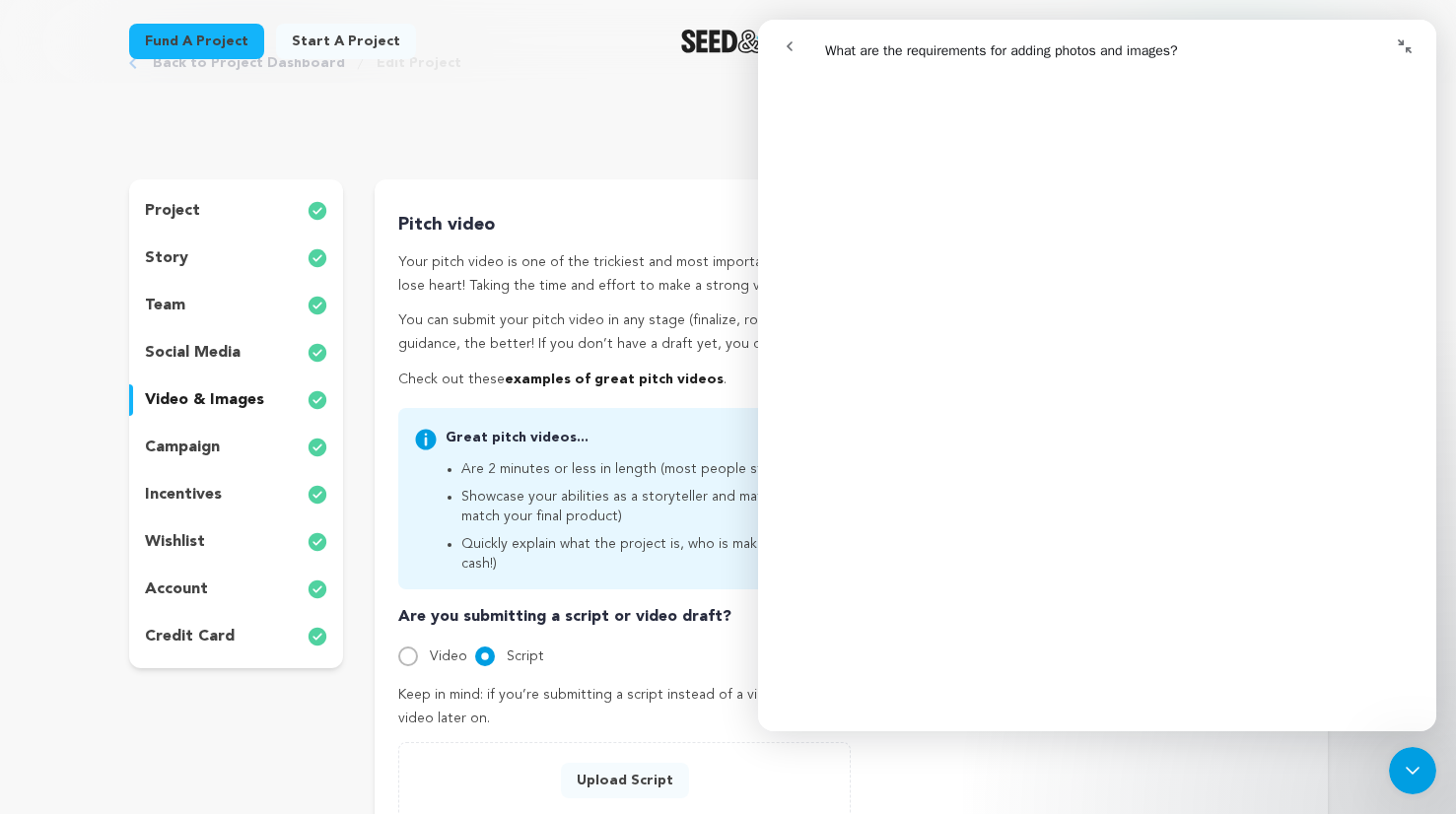 click 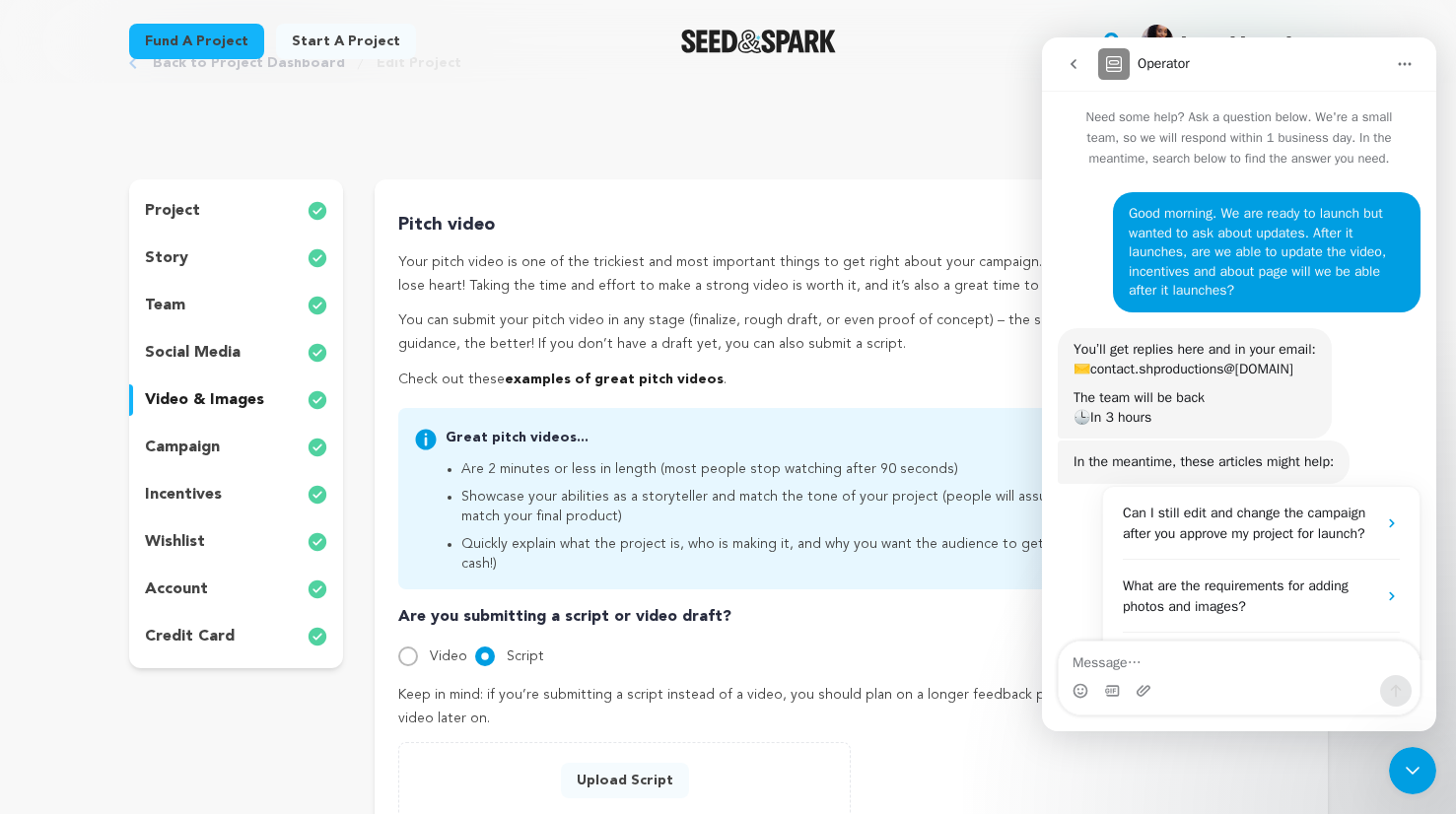 scroll, scrollTop: 0, scrollLeft: 0, axis: both 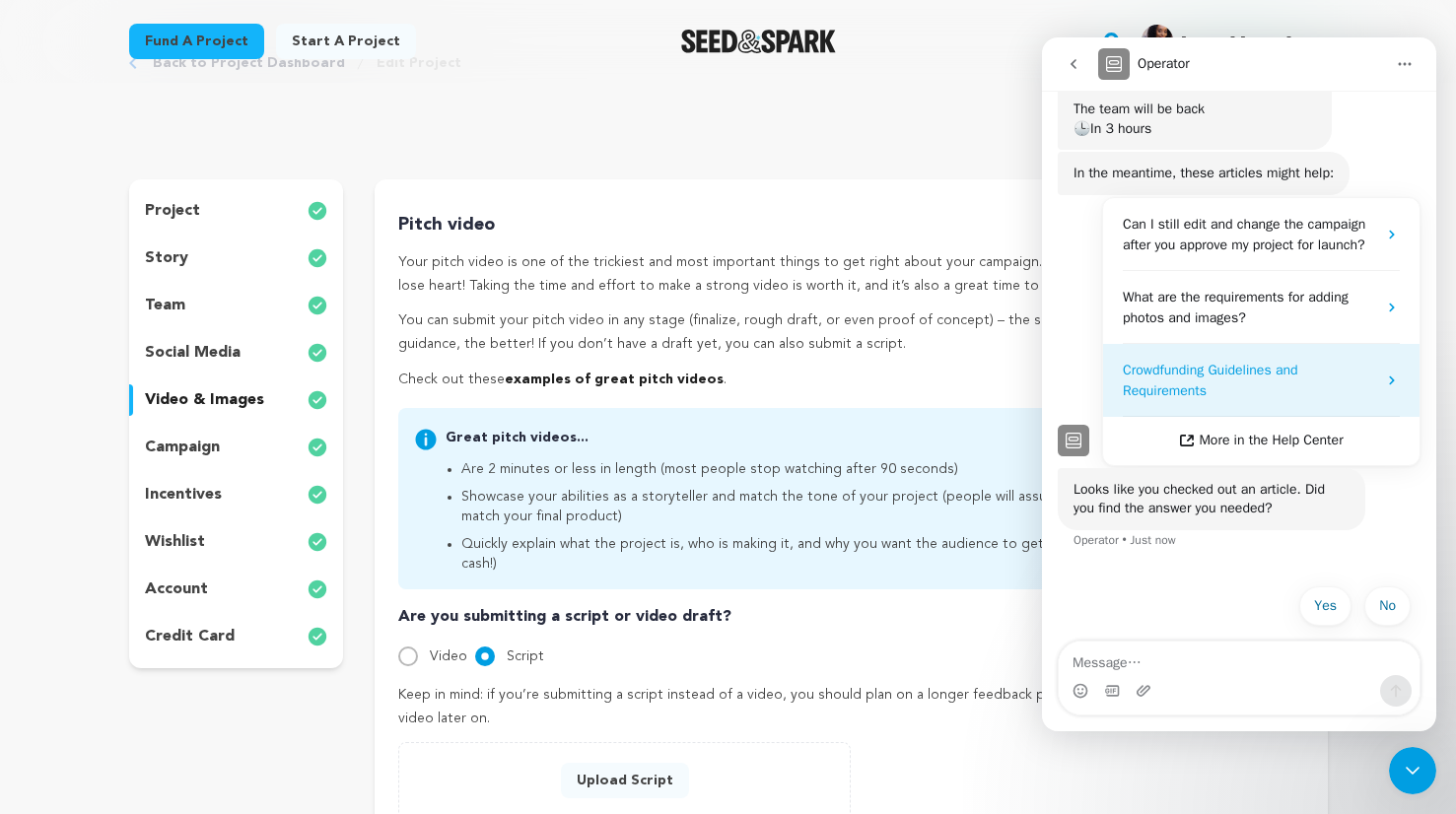 click on "Crowdfunding Guidelines and Requirements" at bounding box center [1211, 380] 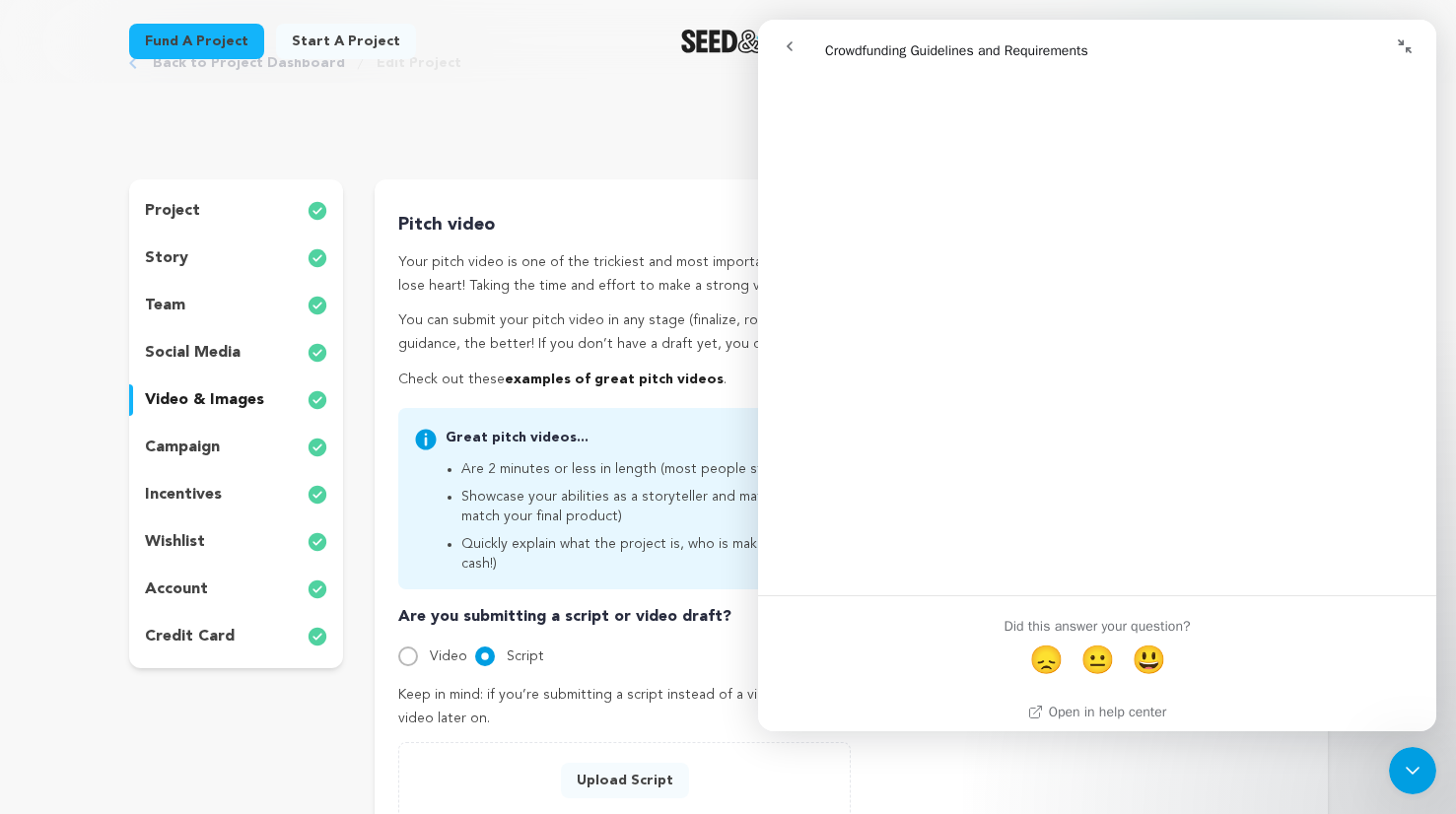 scroll, scrollTop: 3927, scrollLeft: 0, axis: vertical 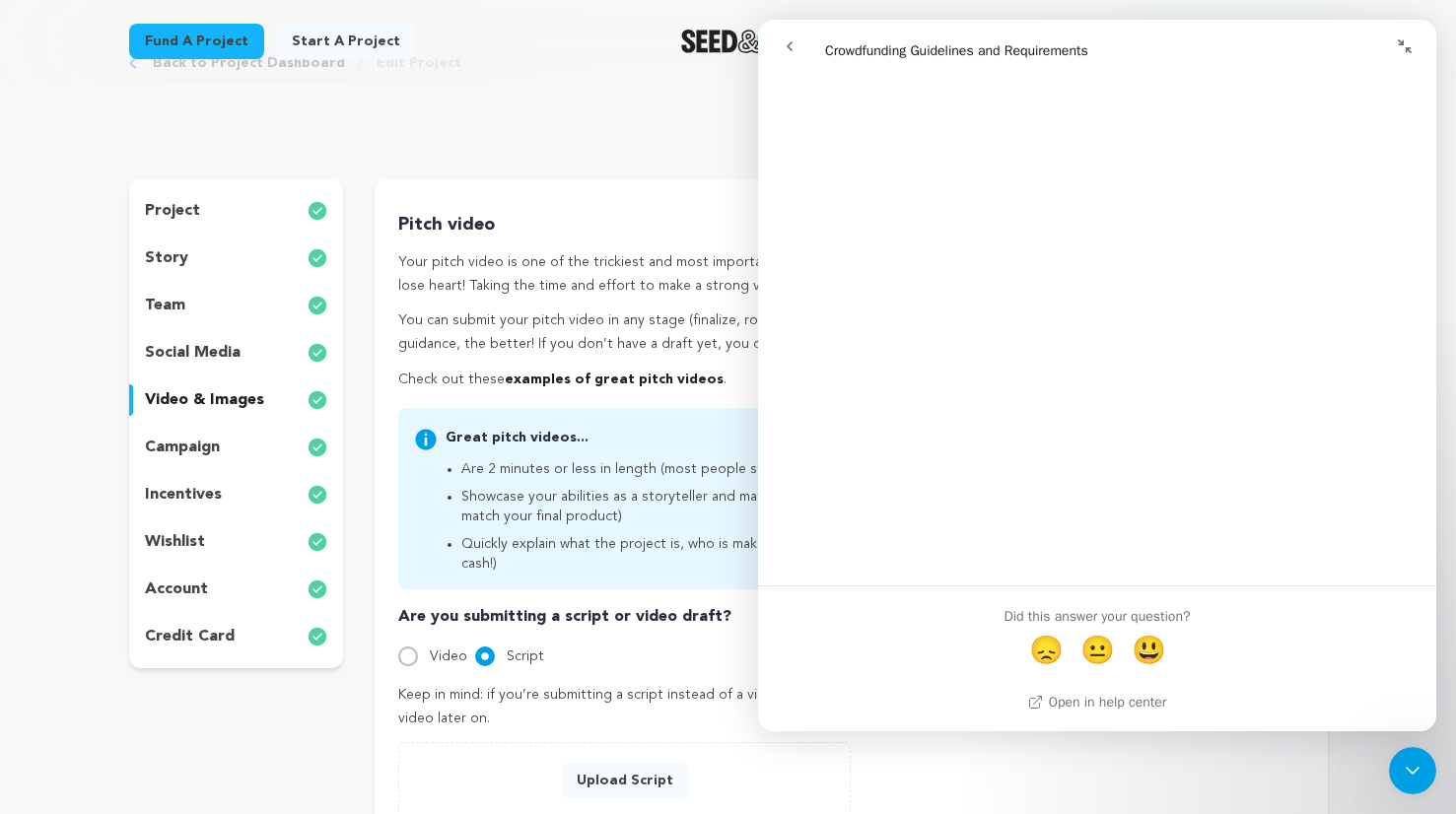 click 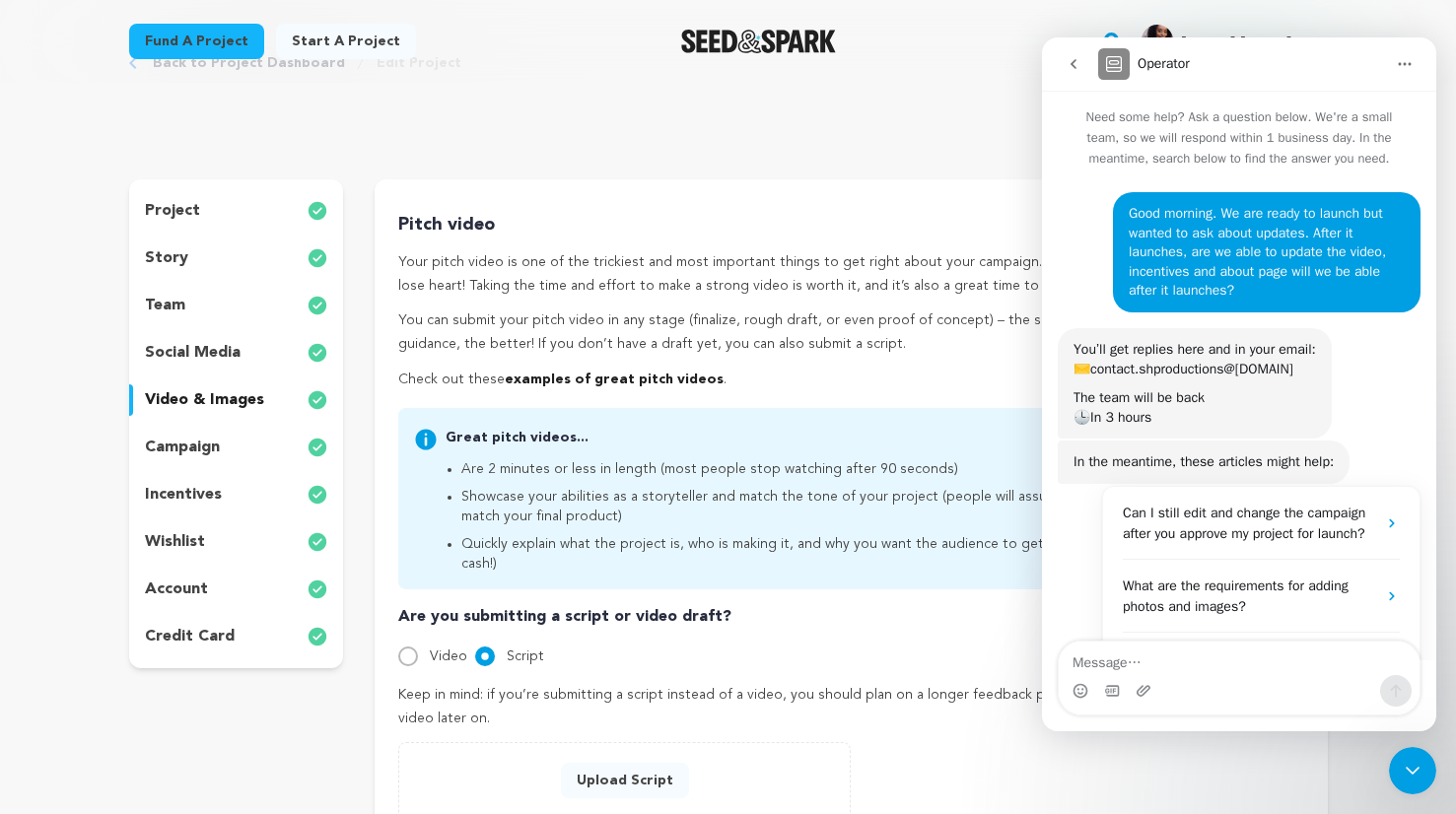 scroll, scrollTop: 0, scrollLeft: 0, axis: both 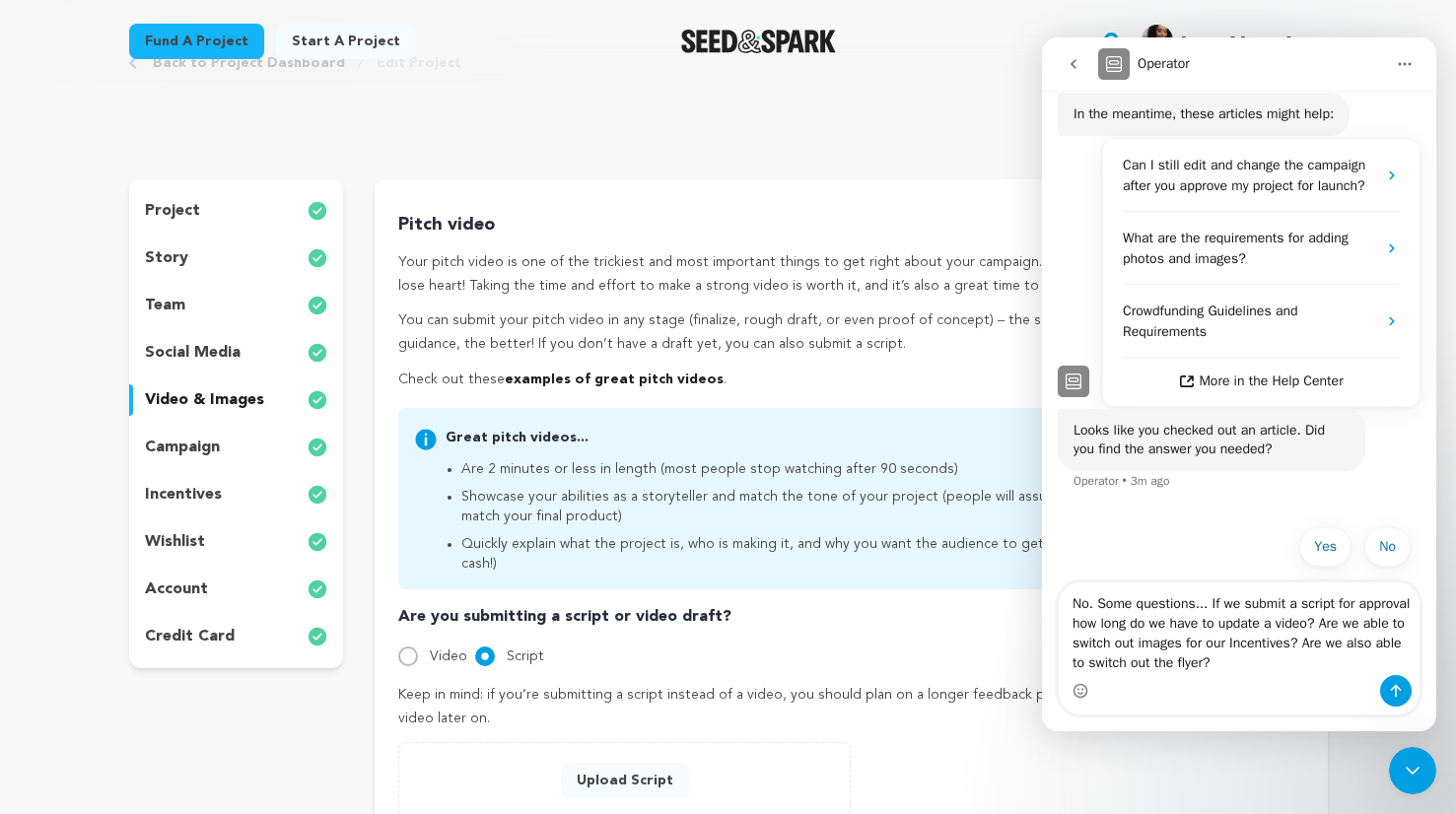 type on "No. Some questions... If we submit a script for approval how long do we have to update a video? Are we able to switch out images for our Incentives? Are we also able to switch out the flyer?" 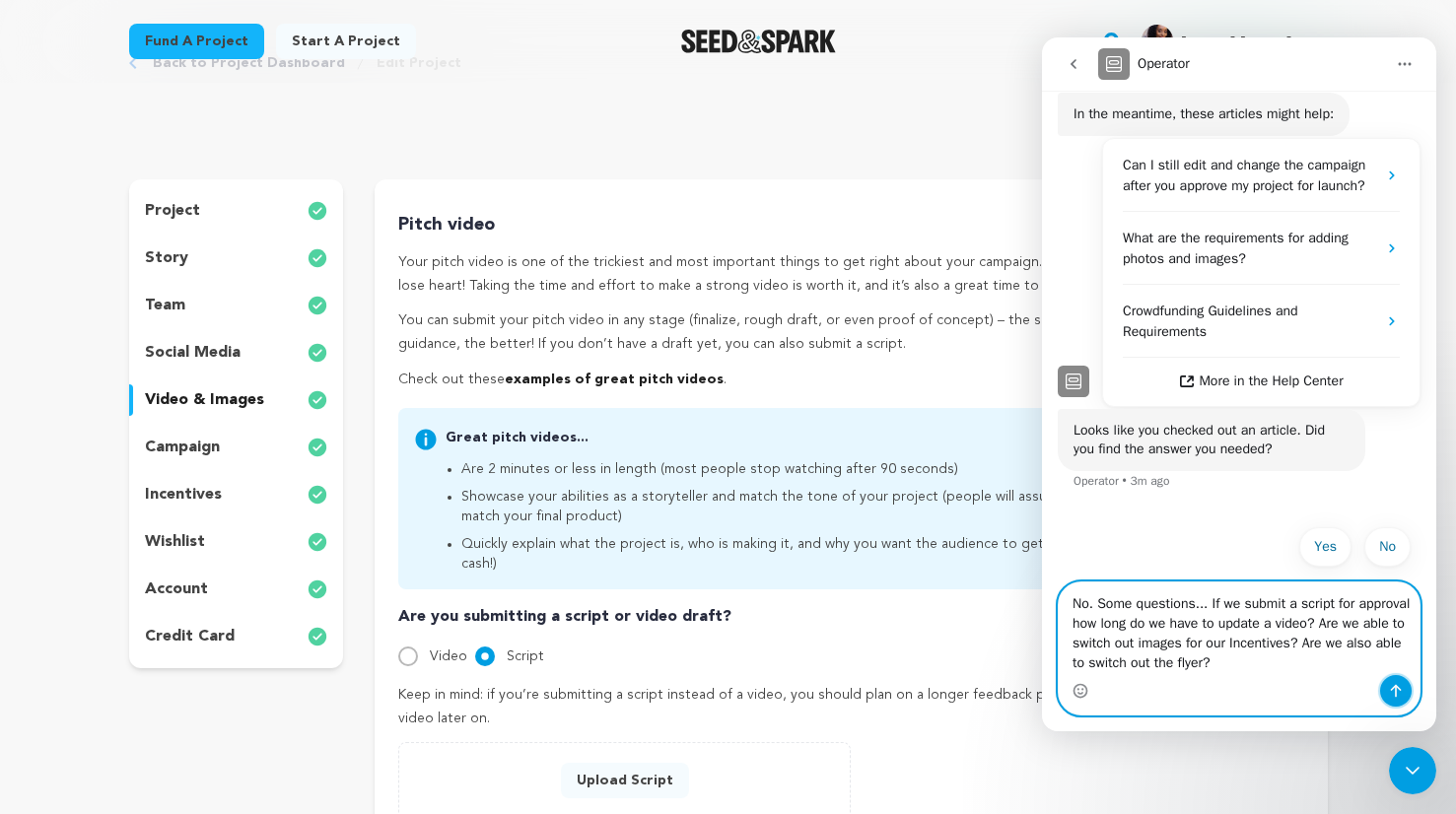click at bounding box center [1396, 691] 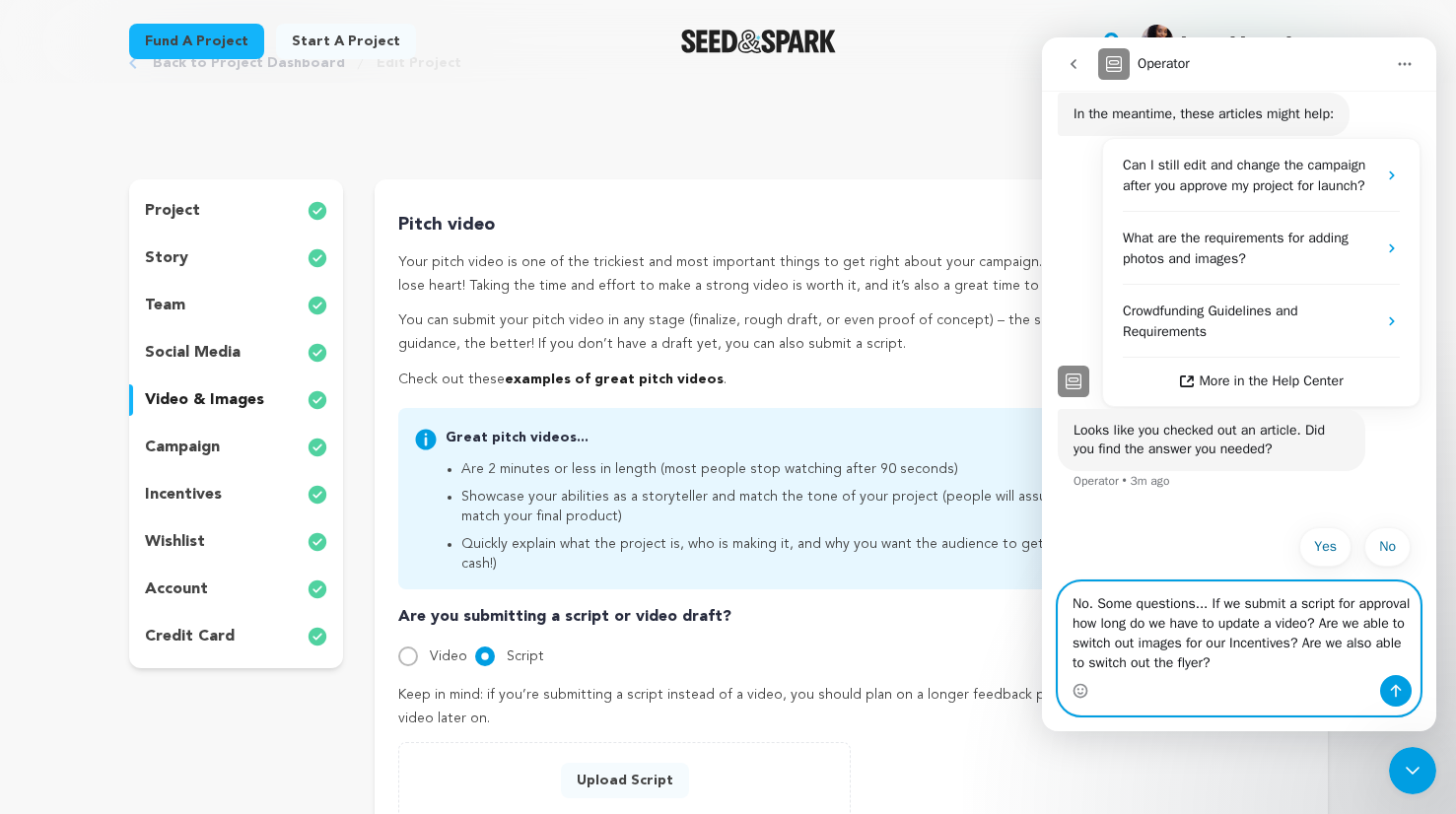type 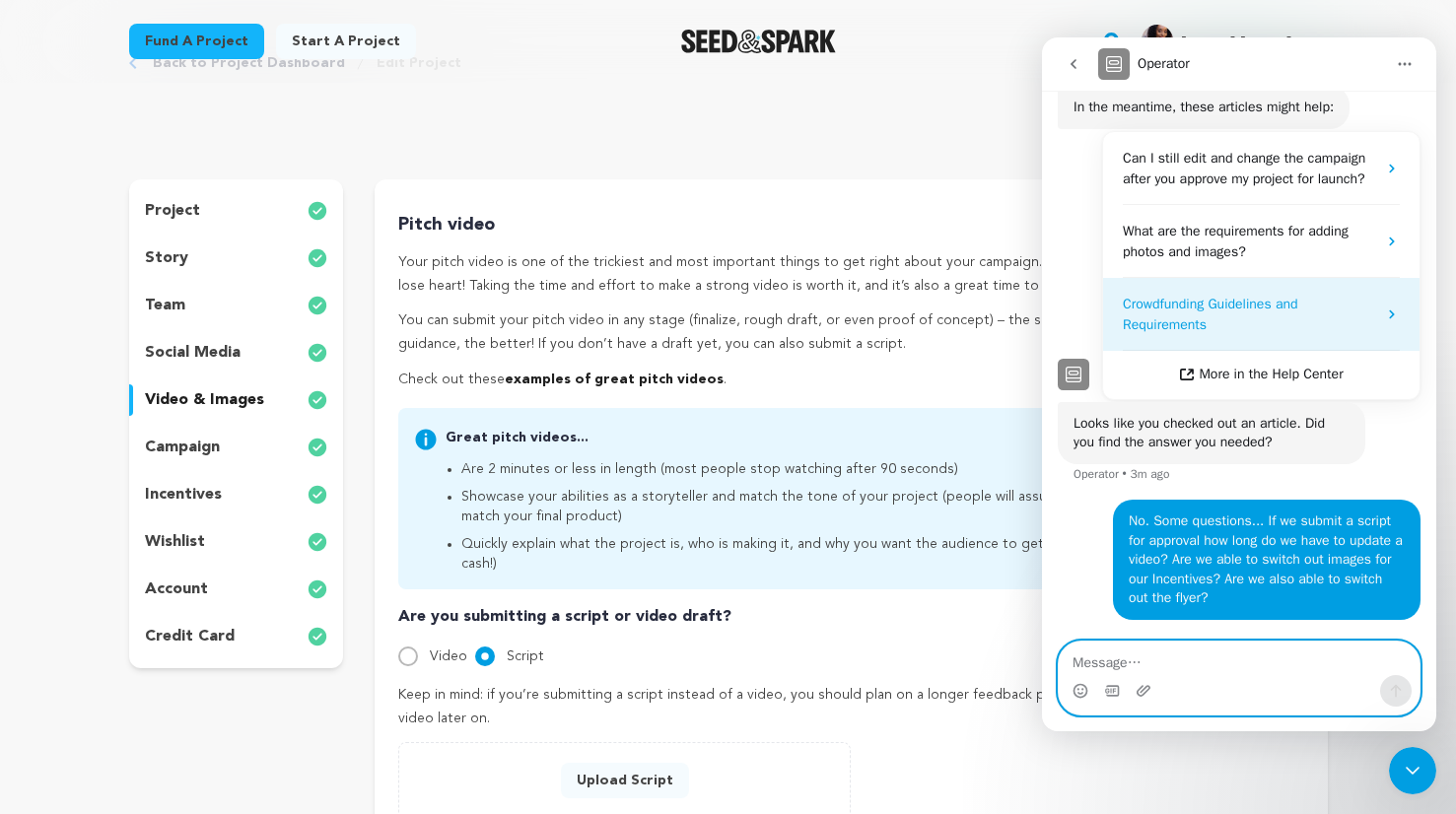 scroll, scrollTop: 375, scrollLeft: 0, axis: vertical 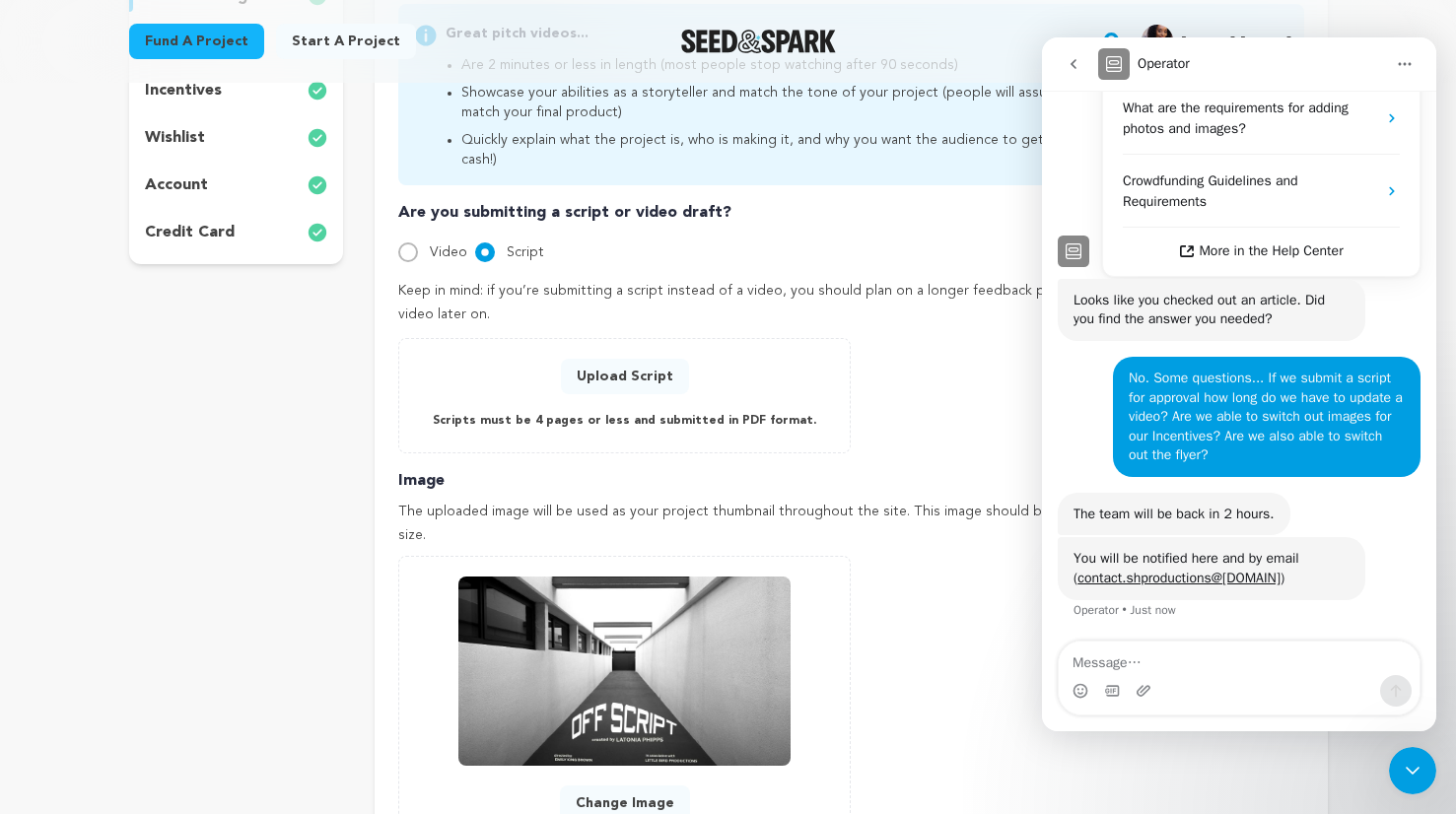 click at bounding box center [624, 671] 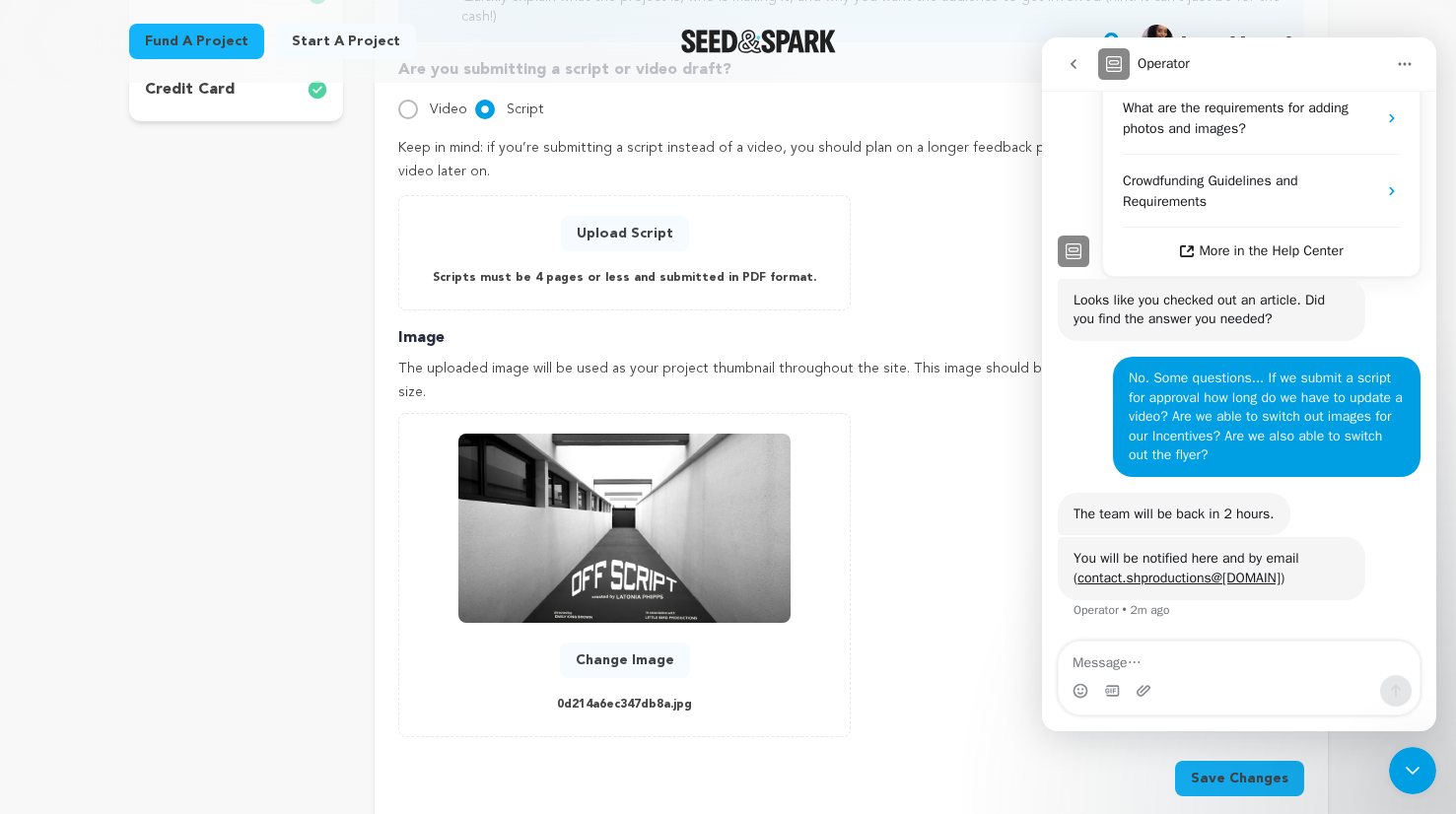 scroll, scrollTop: 624, scrollLeft: 0, axis: vertical 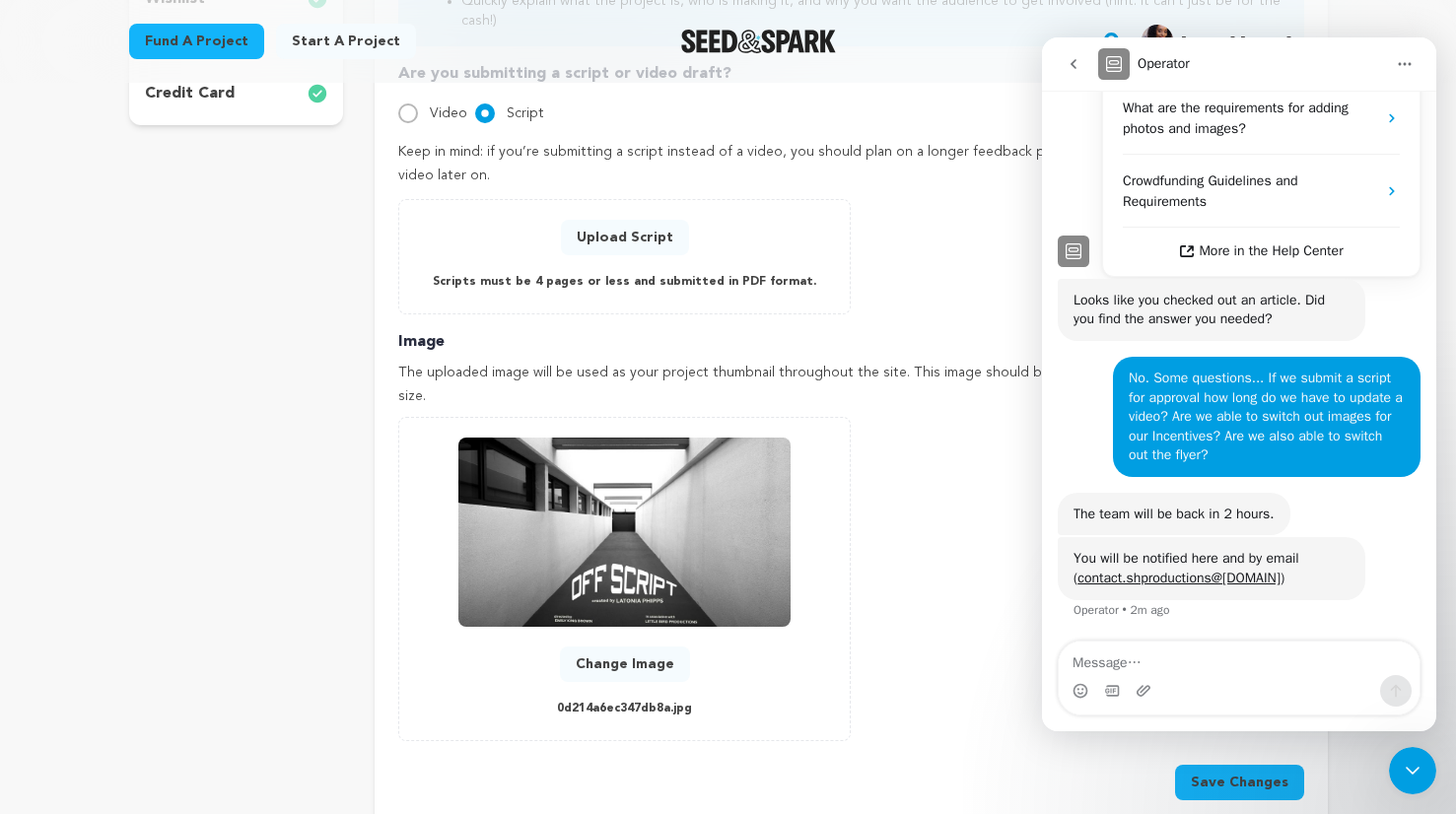 type 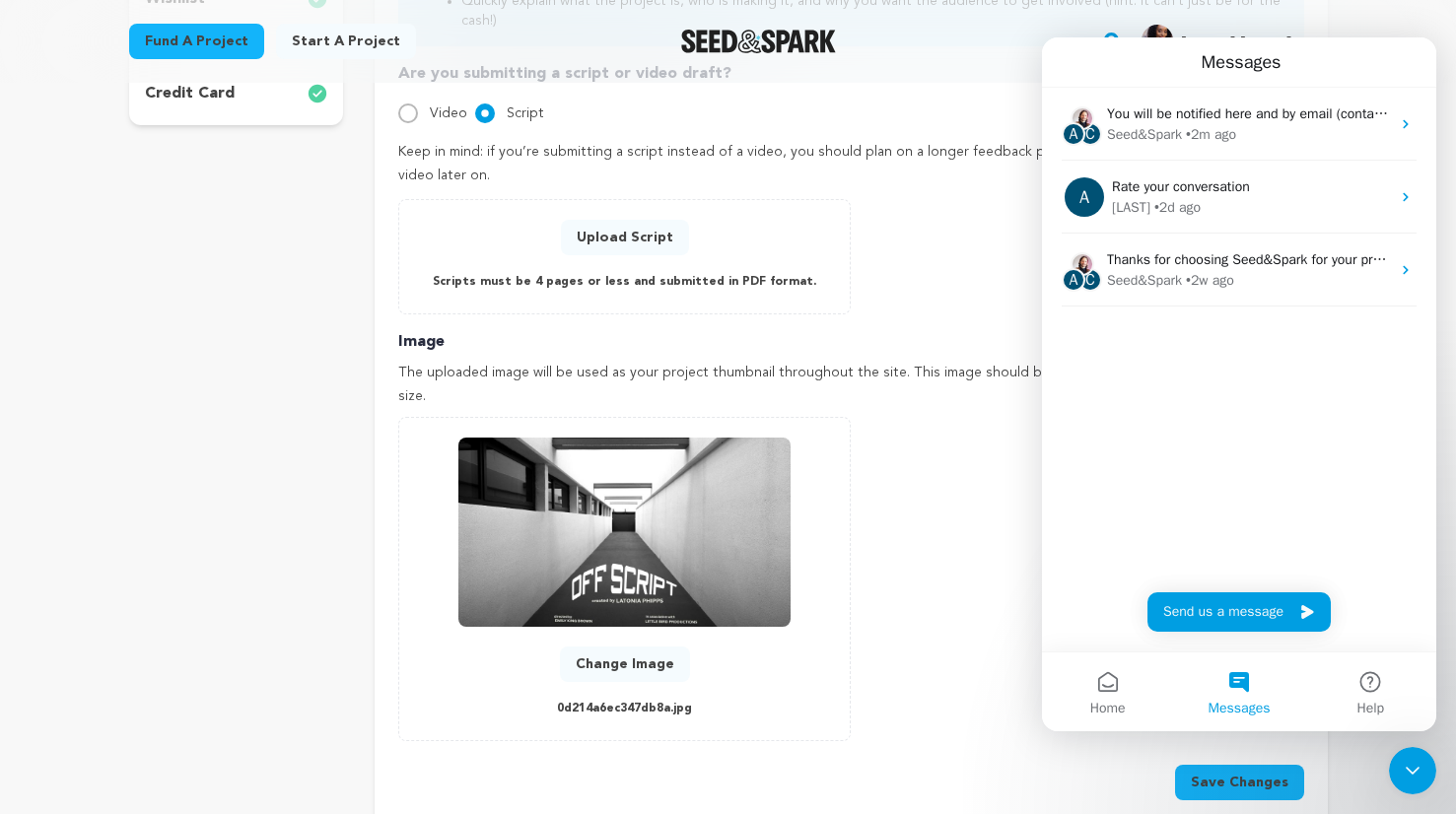 click on "Pitch video
Your pitch video is one of the trickiest and most important things to get right about your campaign. It will
be time-consuming, but don’t lose heart! Taking the time and effort to make a strong video is worth it, and
it’s also a great time to show off your storytelling chops.
You can submit your pitch video in any stage (finalize, rough draft, or even proof of concept) – the sooner
we can give you feedback and guidance, the better! If you don’t have a draft yet, you can also submit a
script.
Check out these
examples of great pitch videos
.
Great pitch videos..." at bounding box center (851, 234) 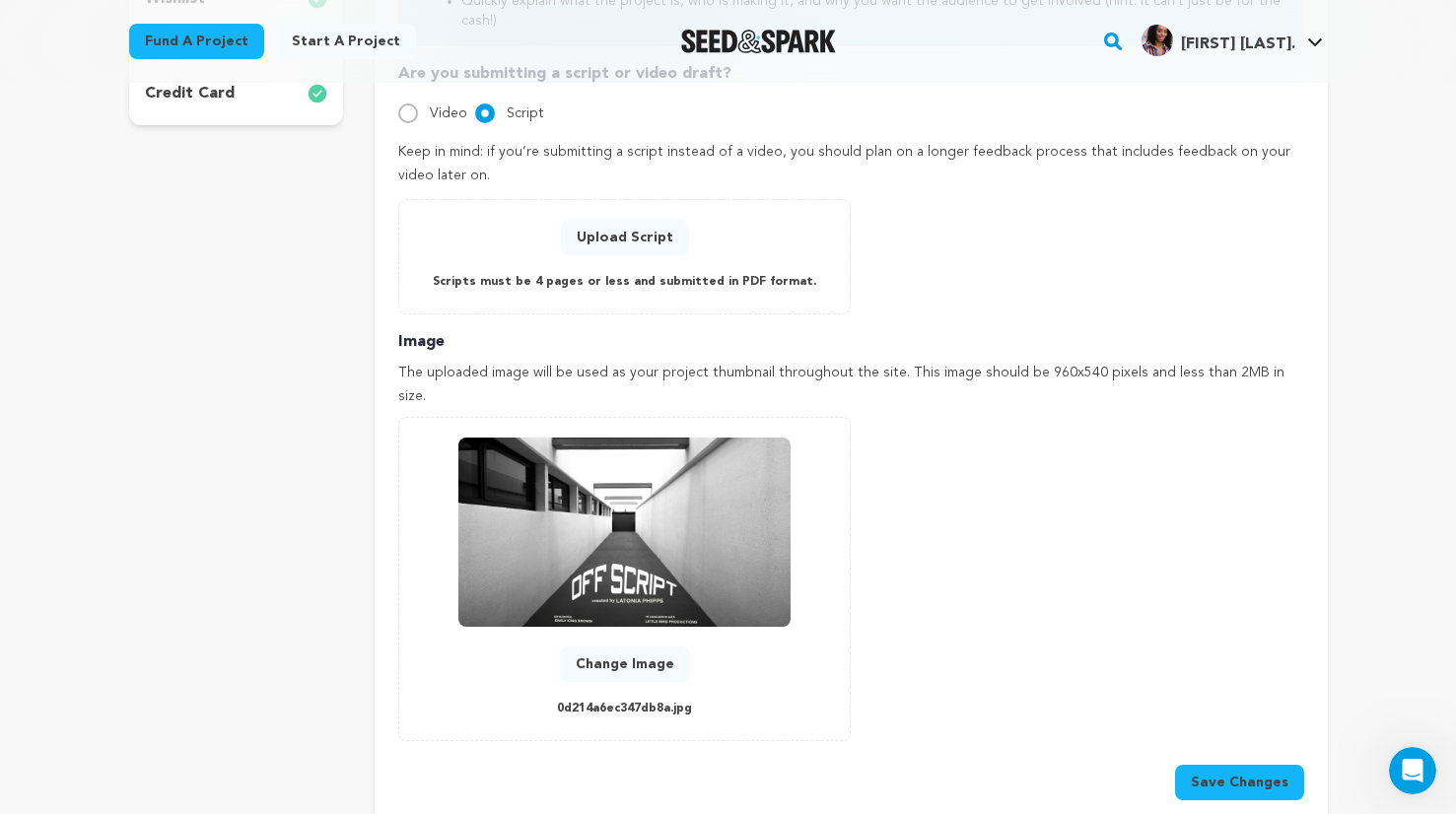 scroll, scrollTop: 0, scrollLeft: 0, axis: both 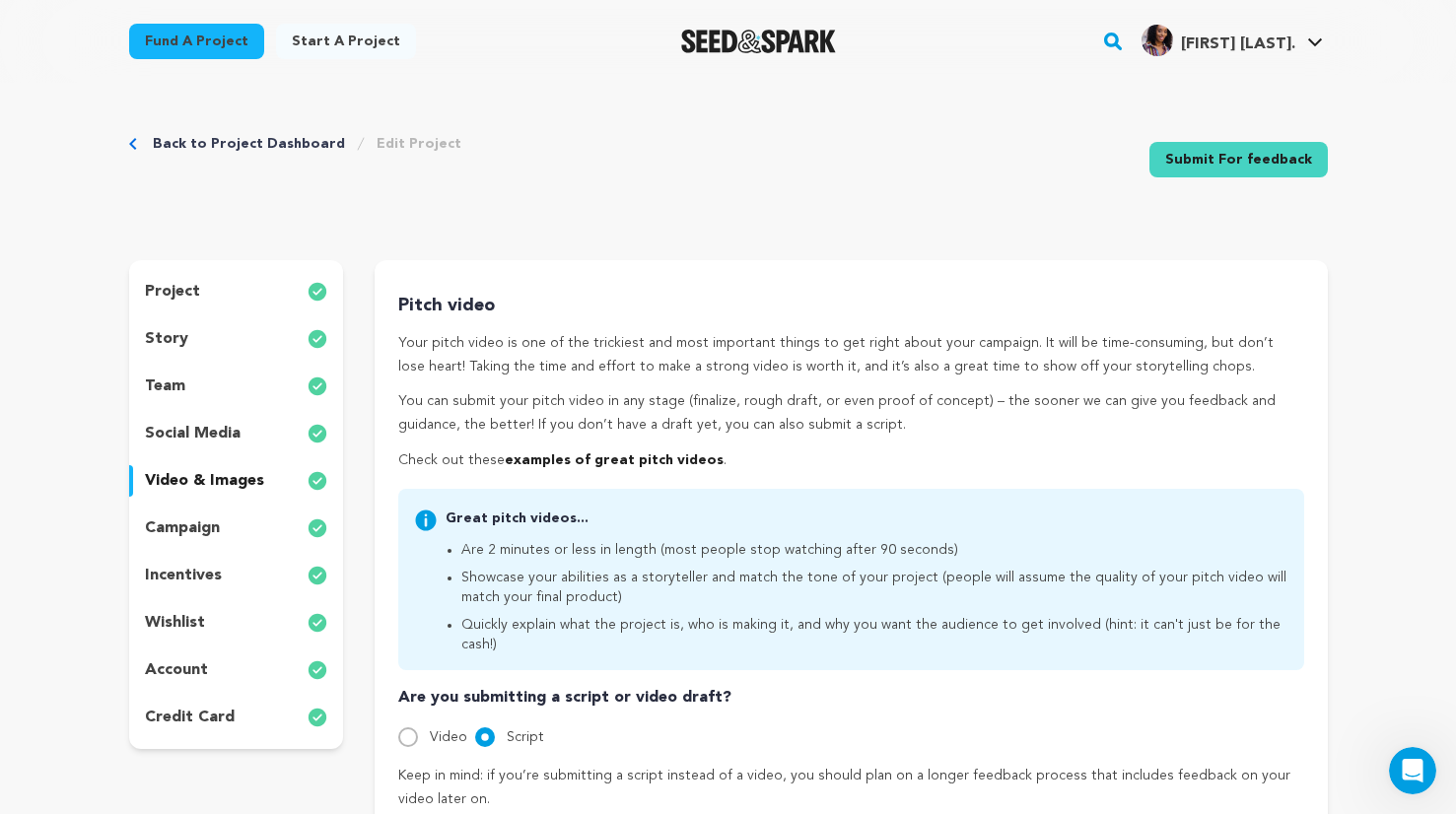 click on "incentives" at bounding box center (183, 576) 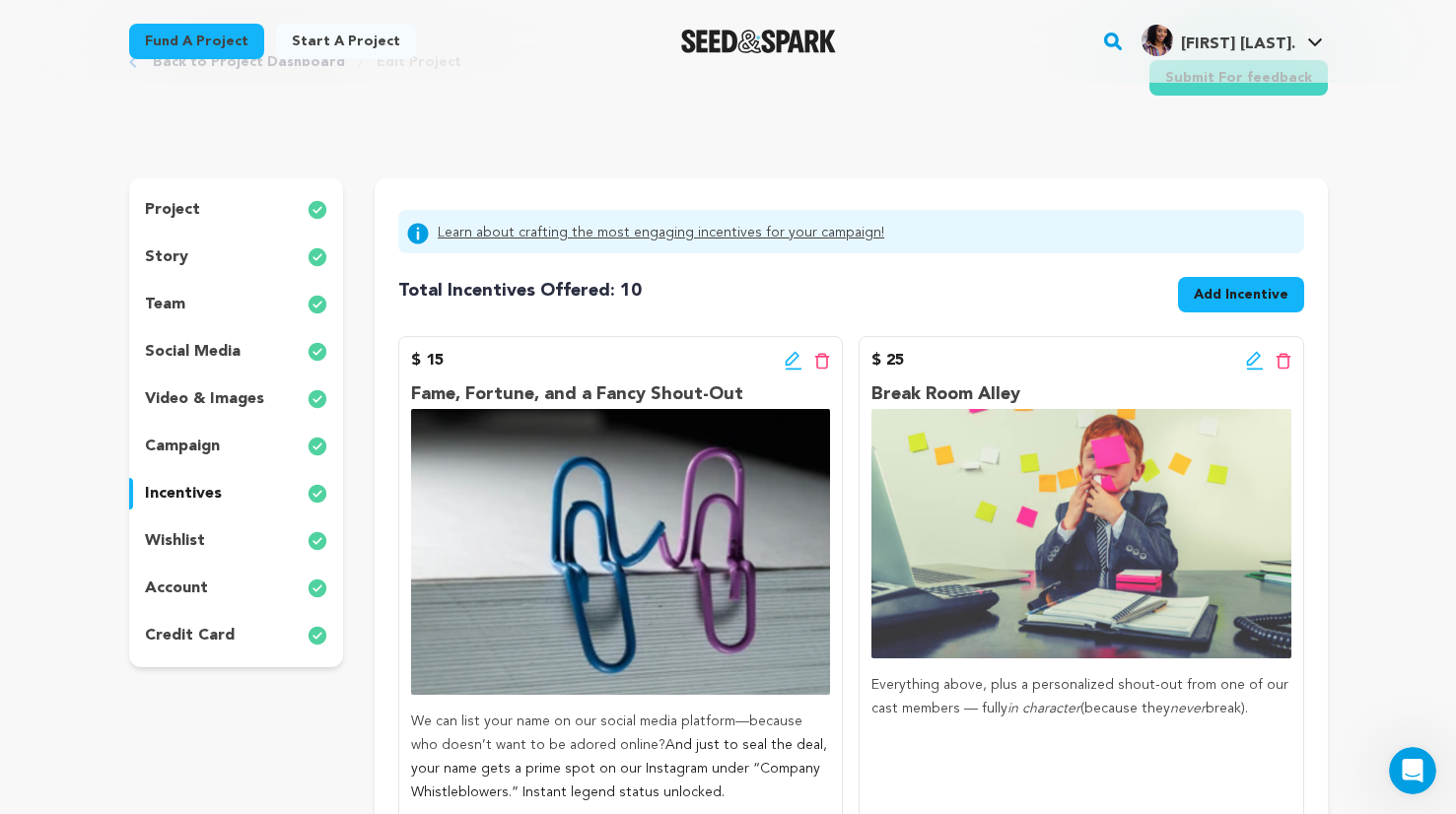 scroll, scrollTop: 85, scrollLeft: 0, axis: vertical 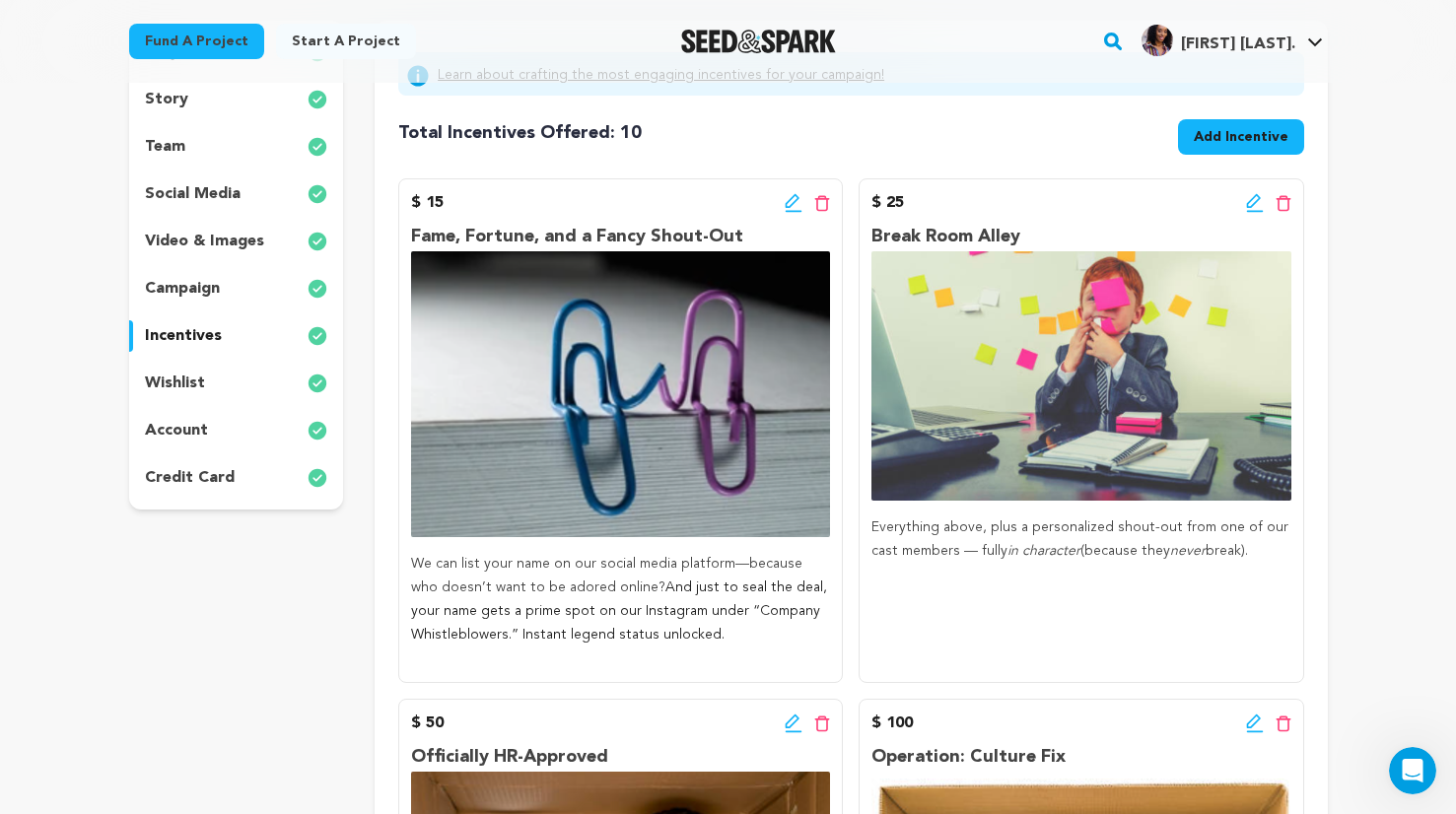 click 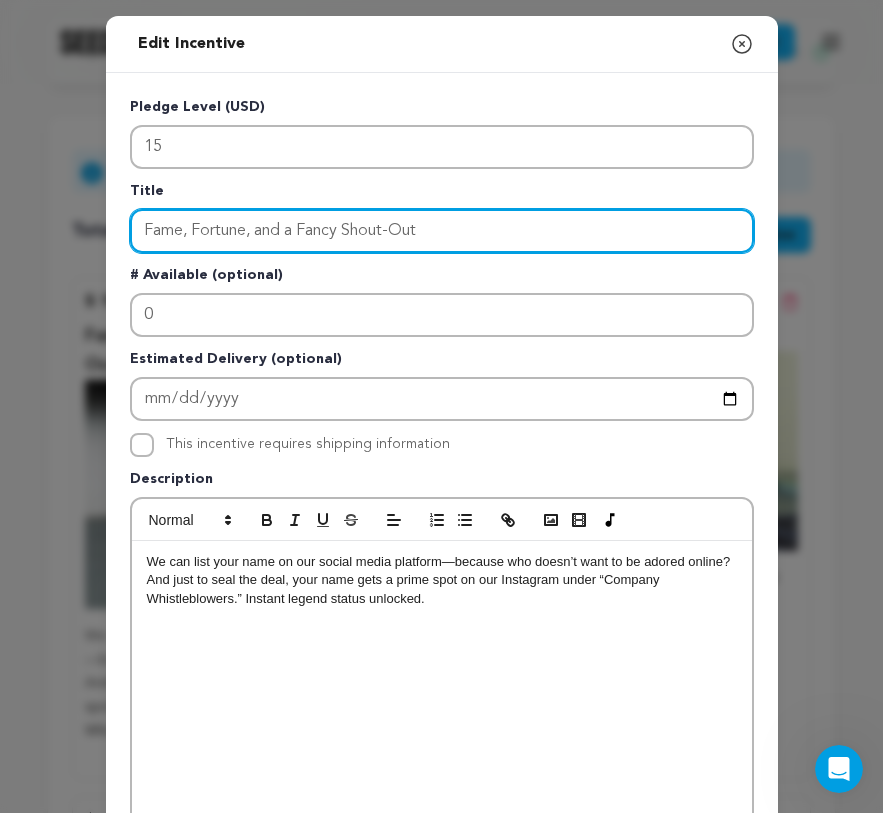 click on "Fame, Fortune, and a Fancy Shout-Out" at bounding box center (442, 231) 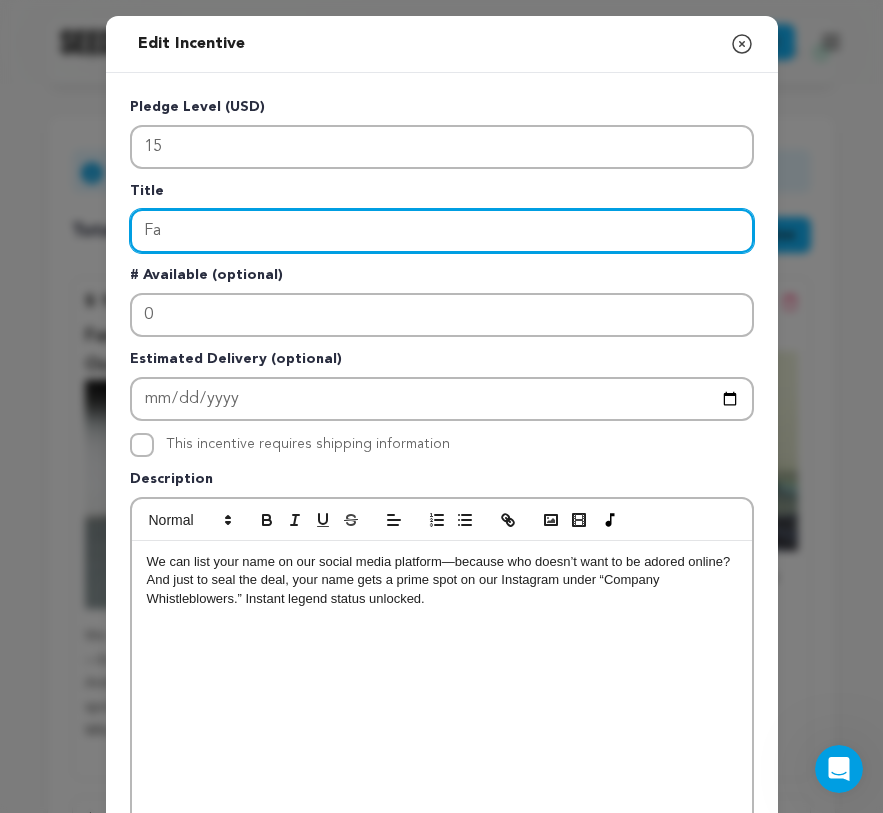 type on "F" 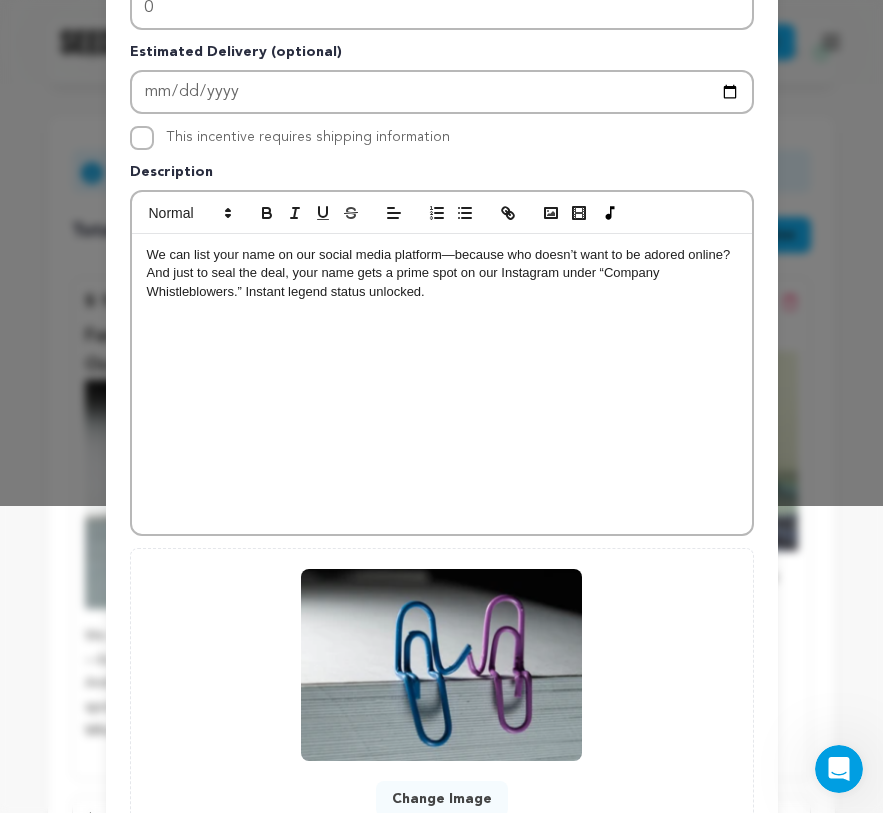 scroll, scrollTop: 464, scrollLeft: 0, axis: vertical 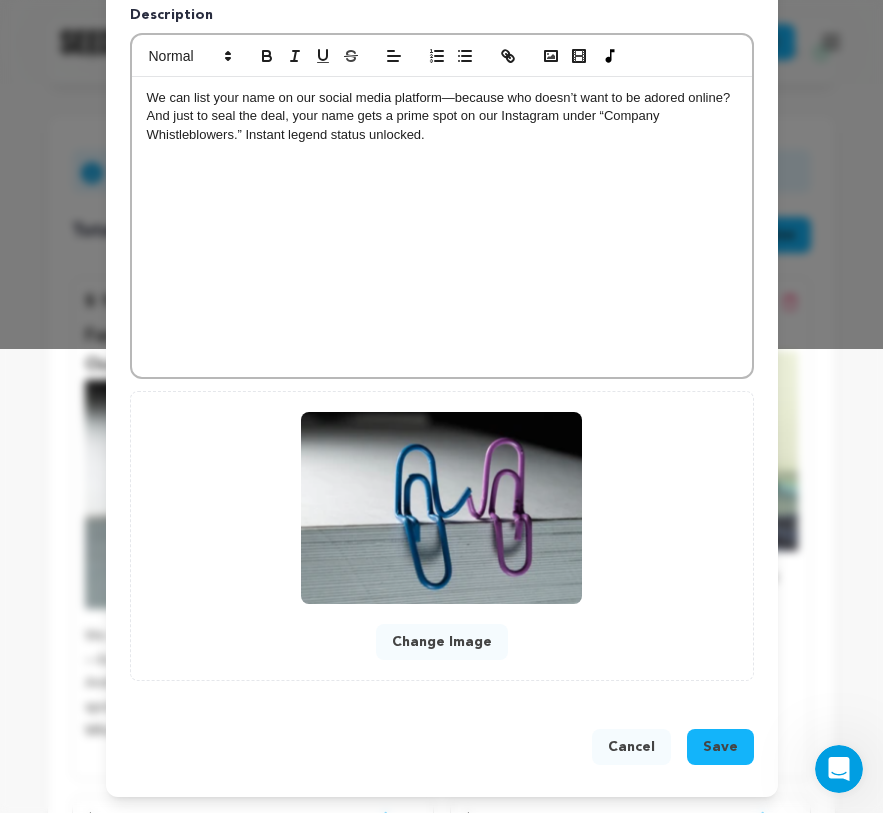 type on "Personalized Social Media Shout-Out (IG Story + Tag)" 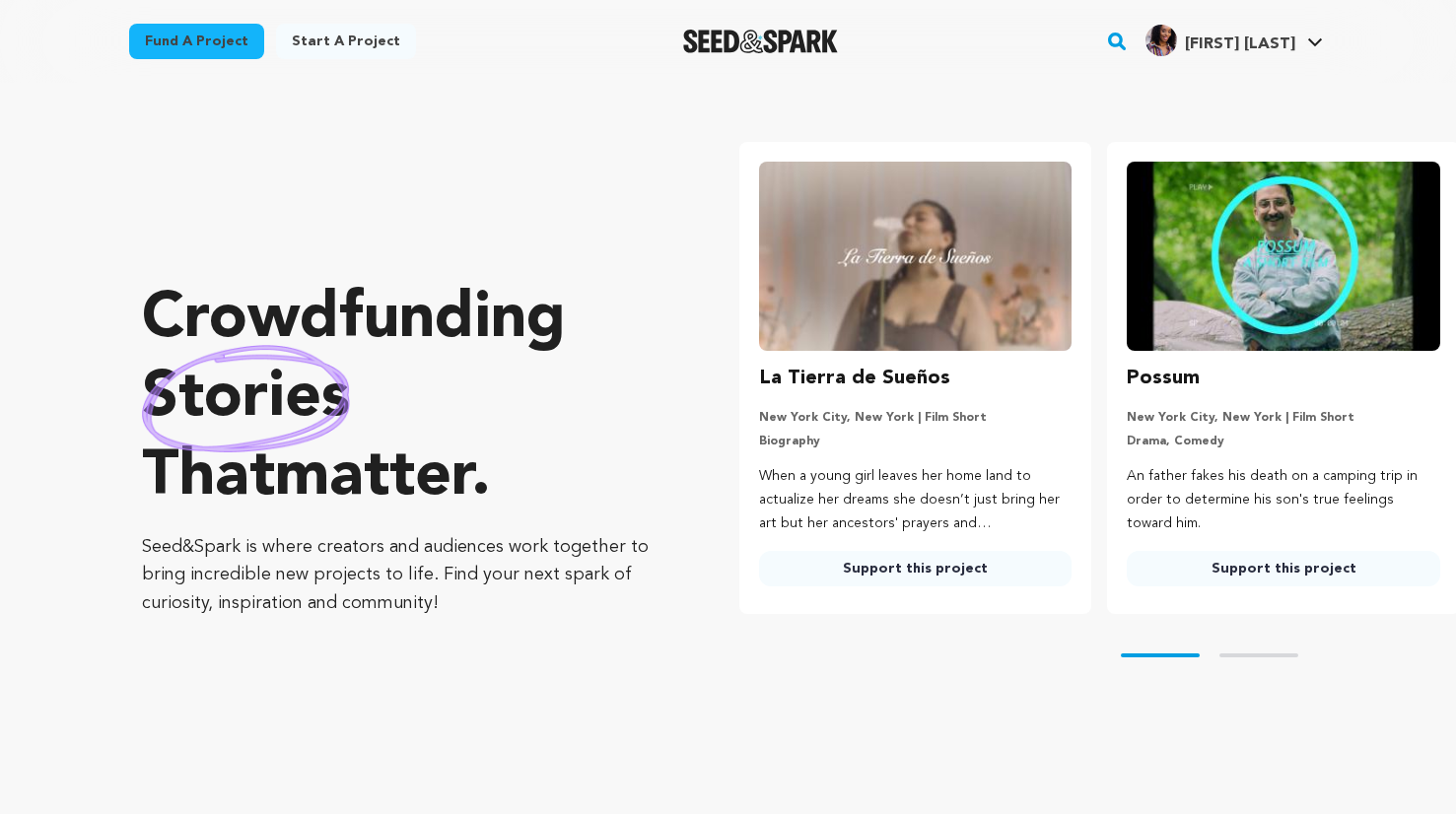 scroll, scrollTop: 0, scrollLeft: 0, axis: both 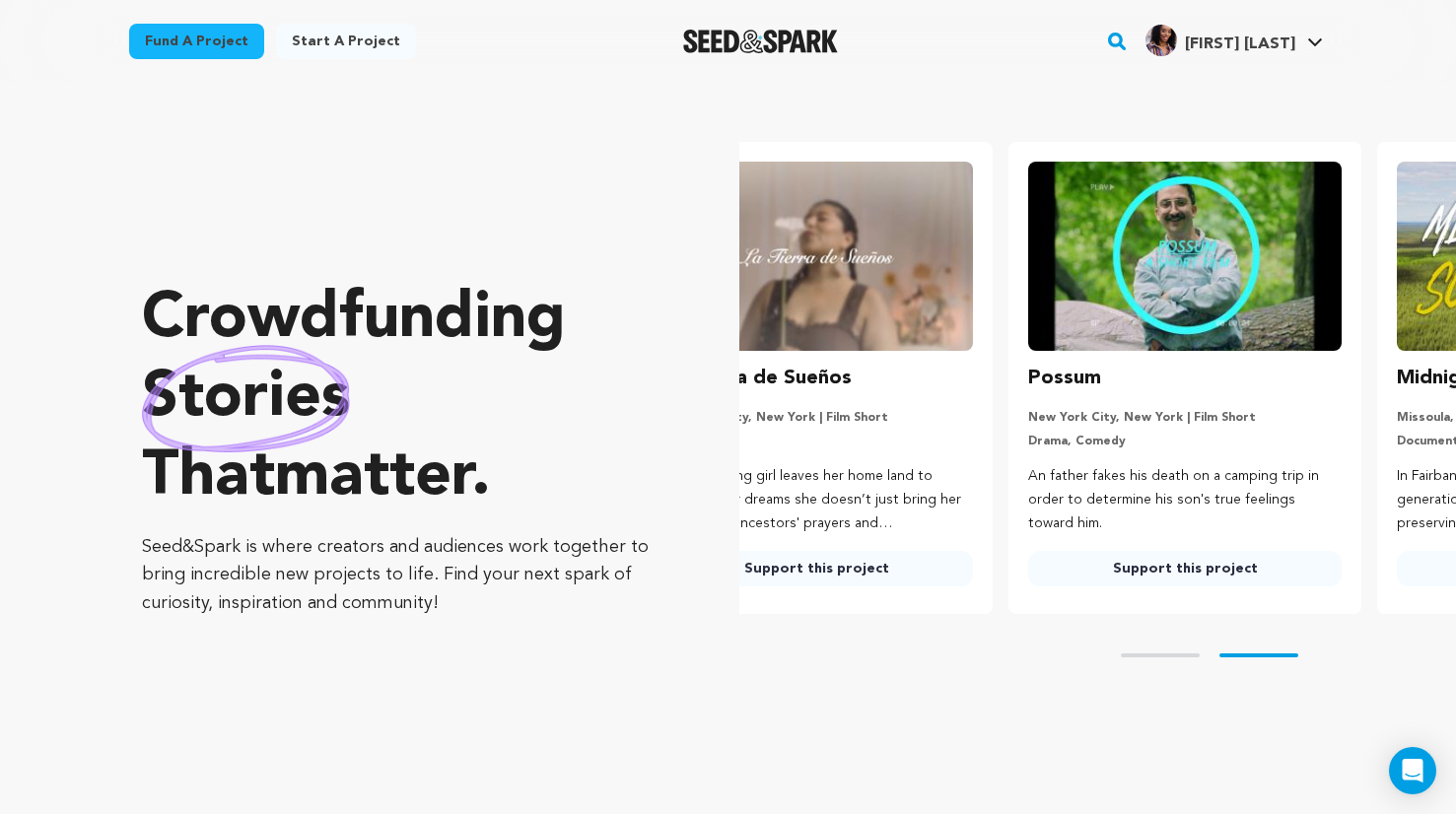 click at bounding box center (817, 256) 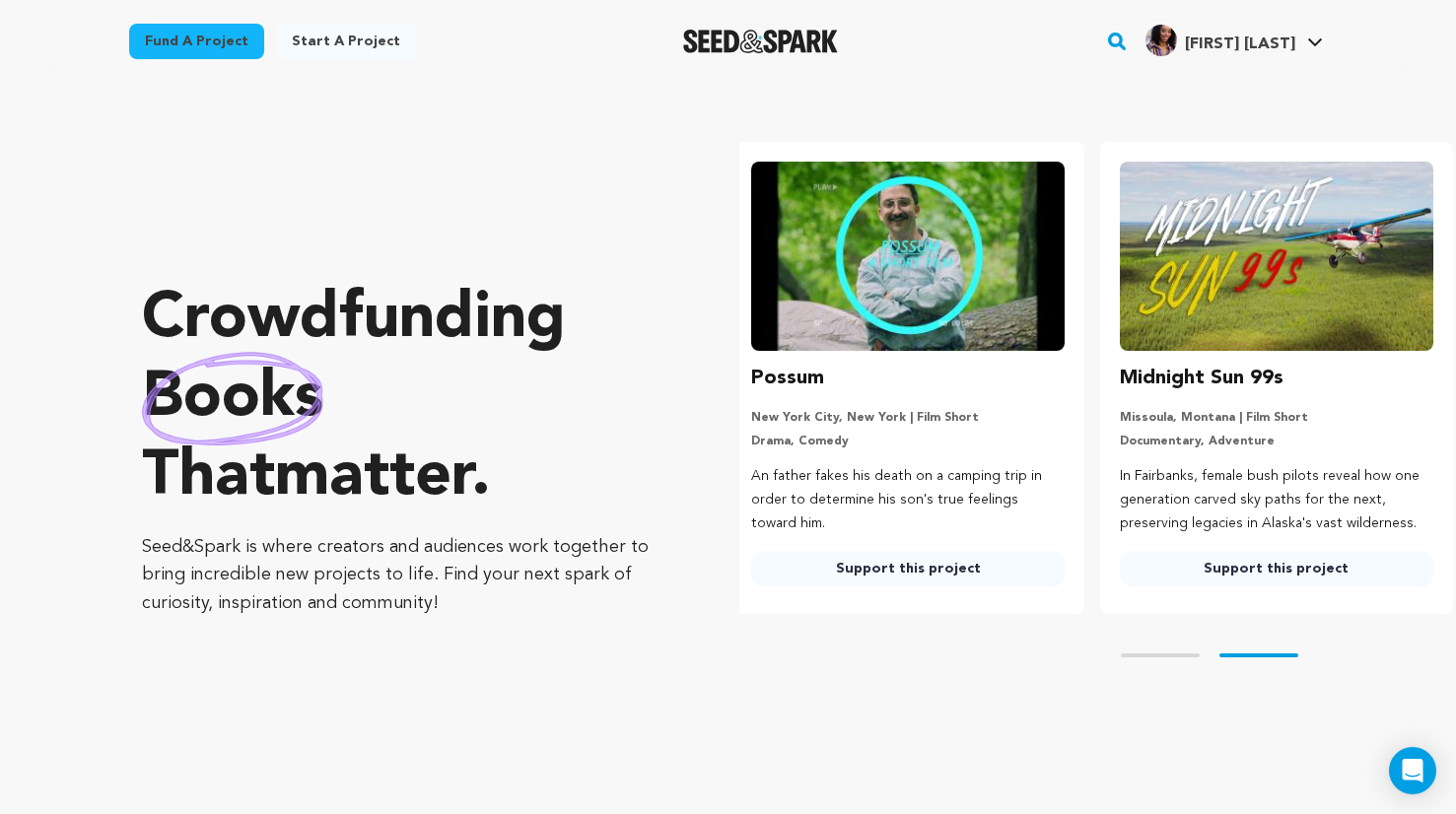 scroll, scrollTop: 0, scrollLeft: 383, axis: horizontal 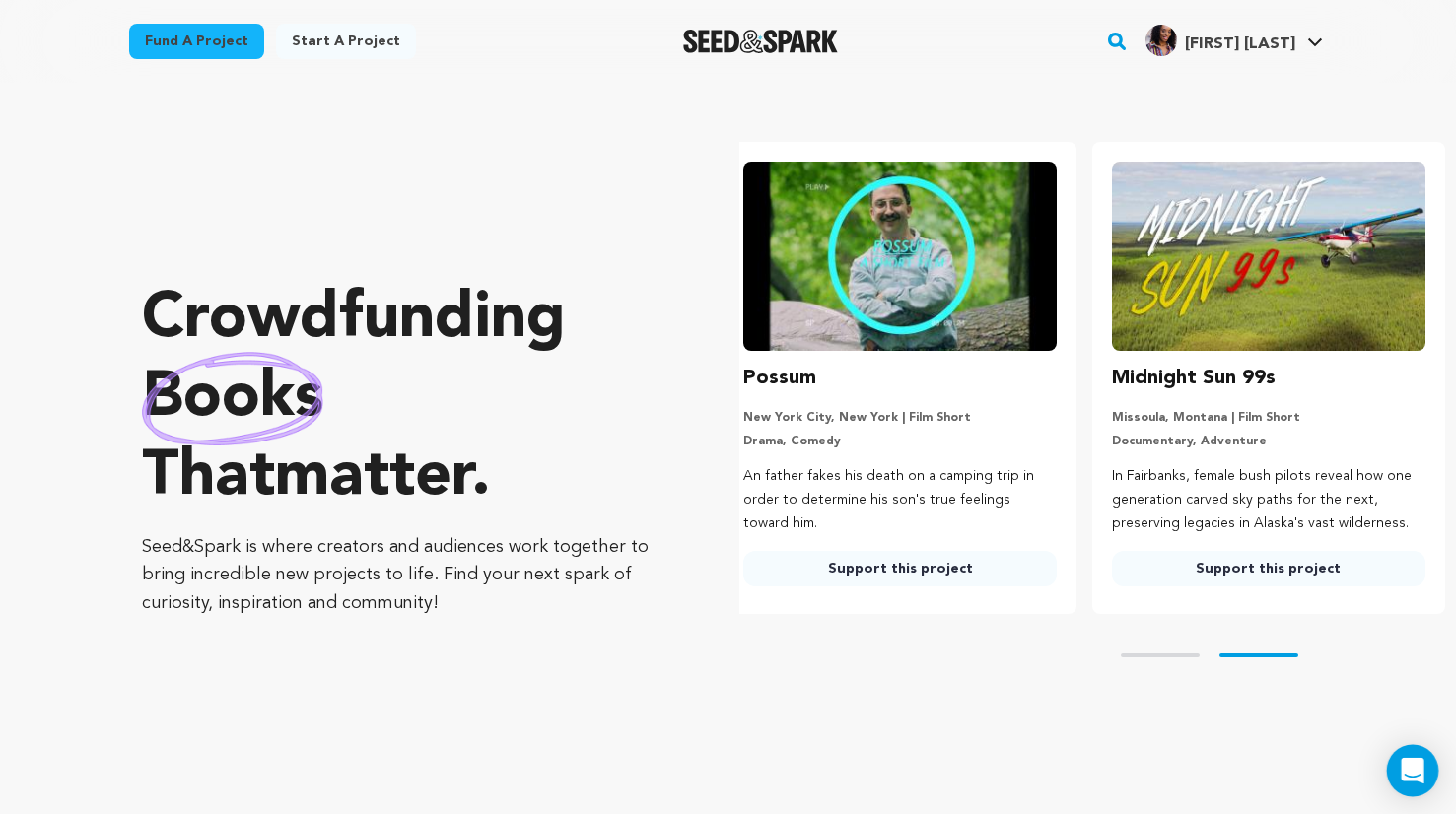 click 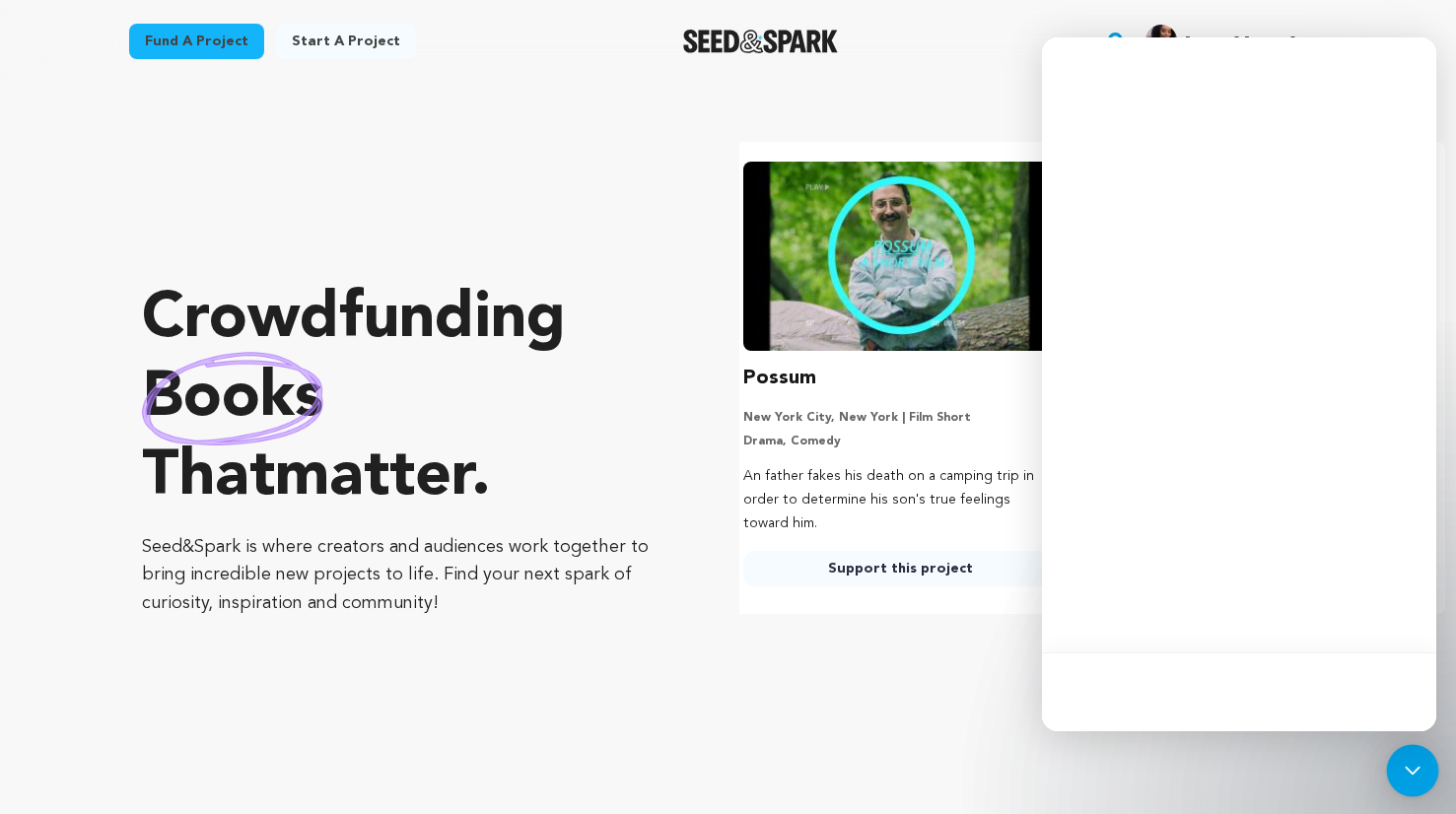 scroll, scrollTop: 0, scrollLeft: 0, axis: both 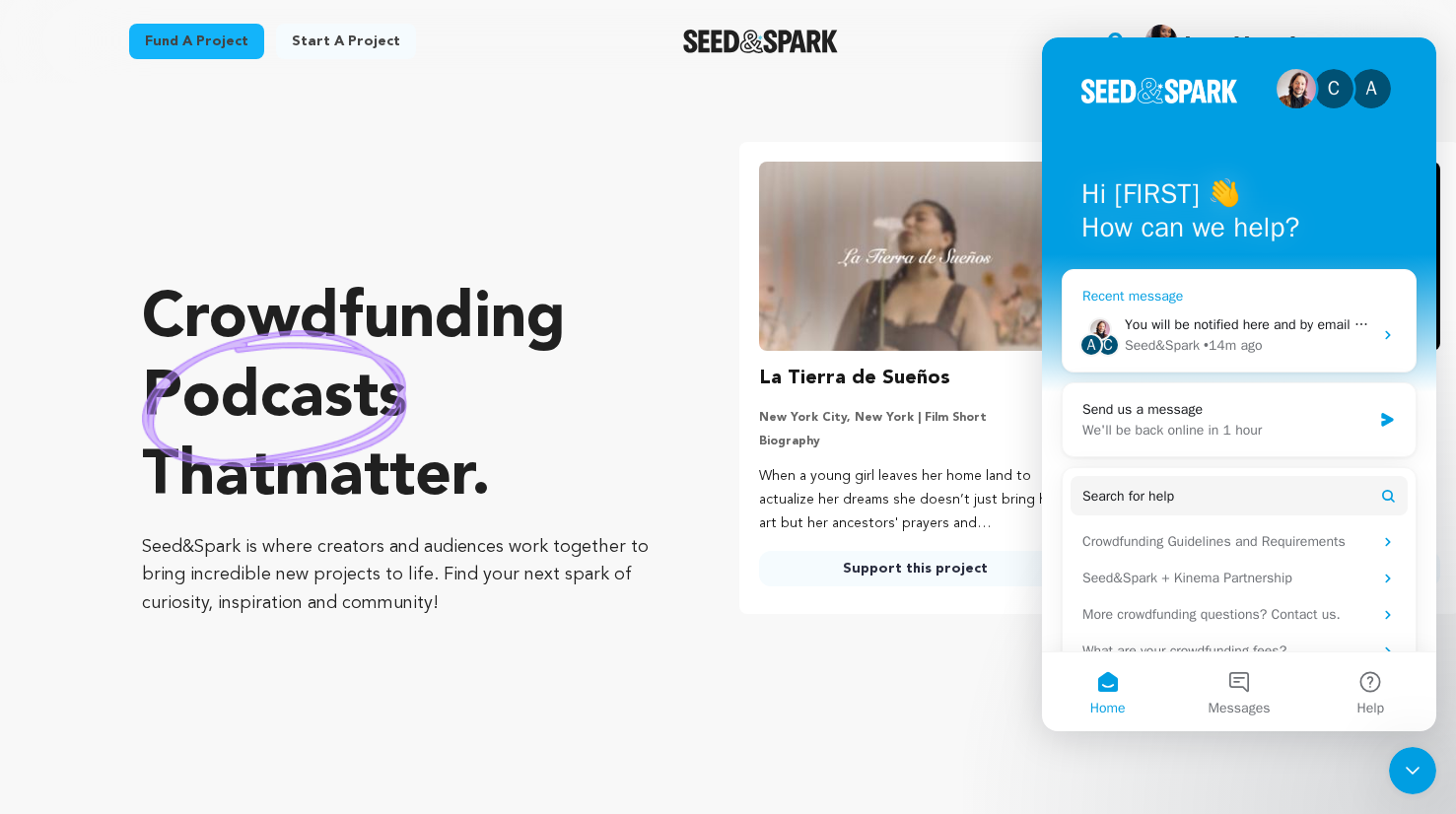 click on "You will be notified here and by email ([EMAIL])" at bounding box center (1266, 324) 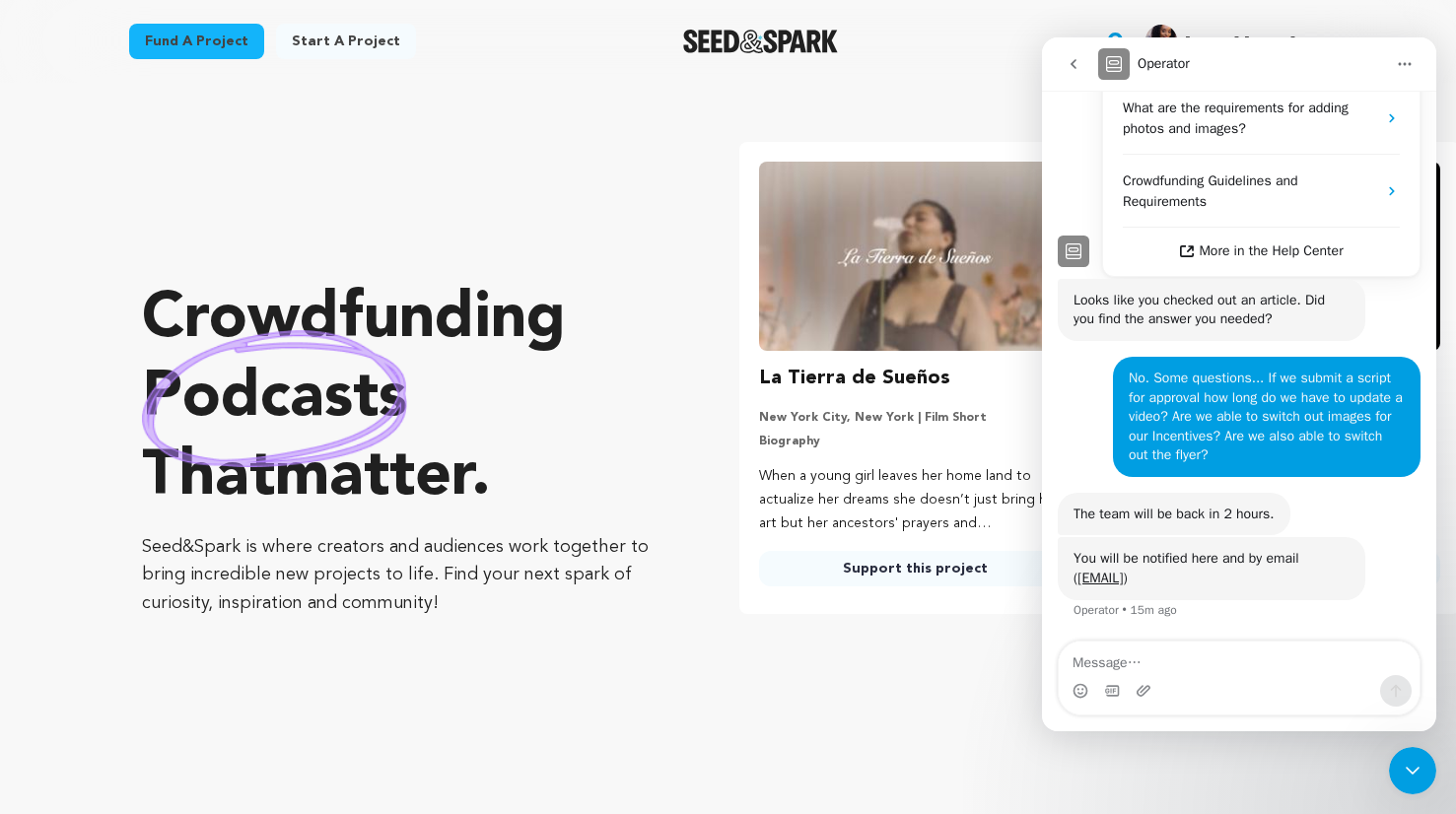 scroll, scrollTop: 498, scrollLeft: 0, axis: vertical 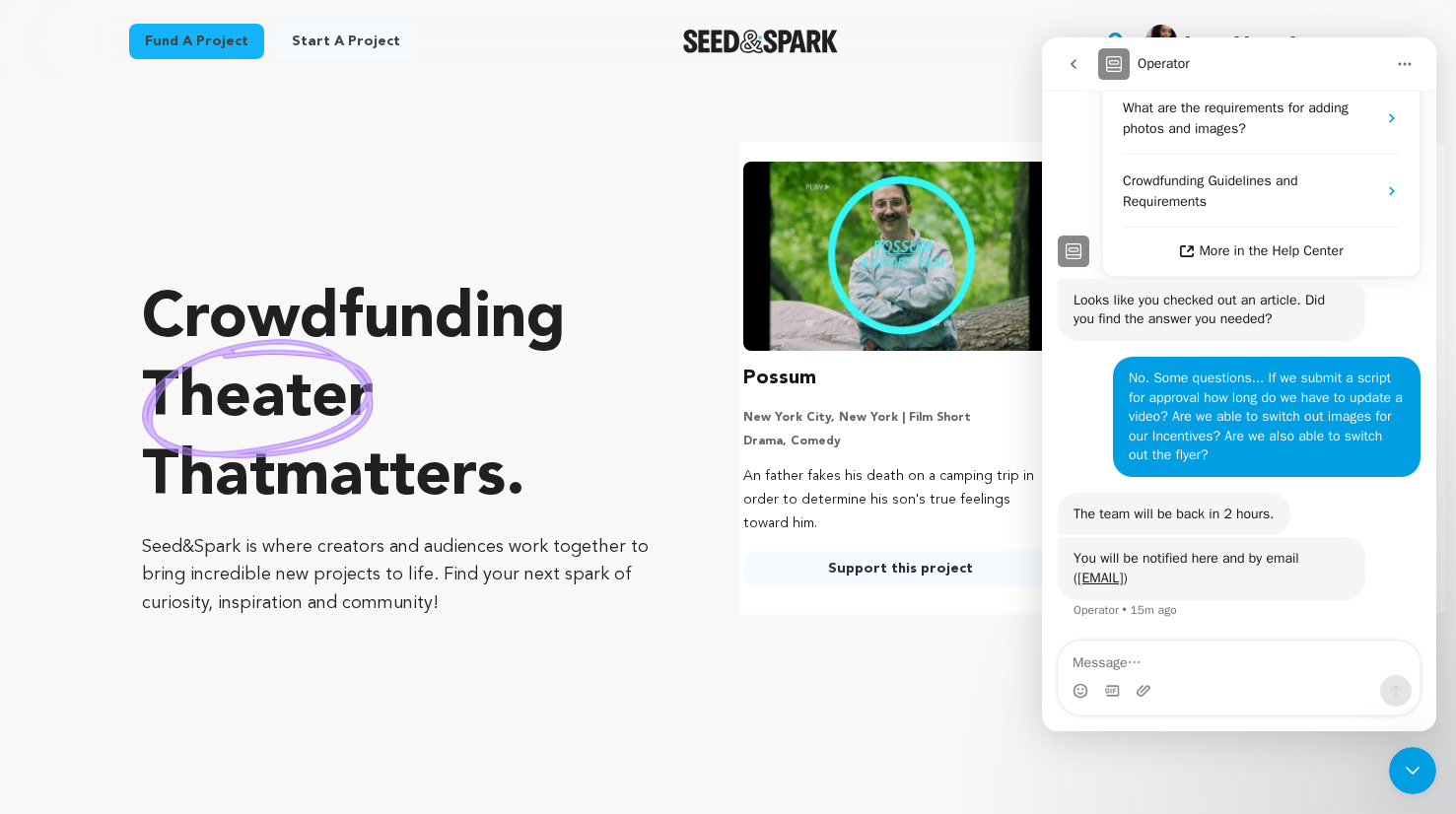 click at bounding box center [1413, 771] 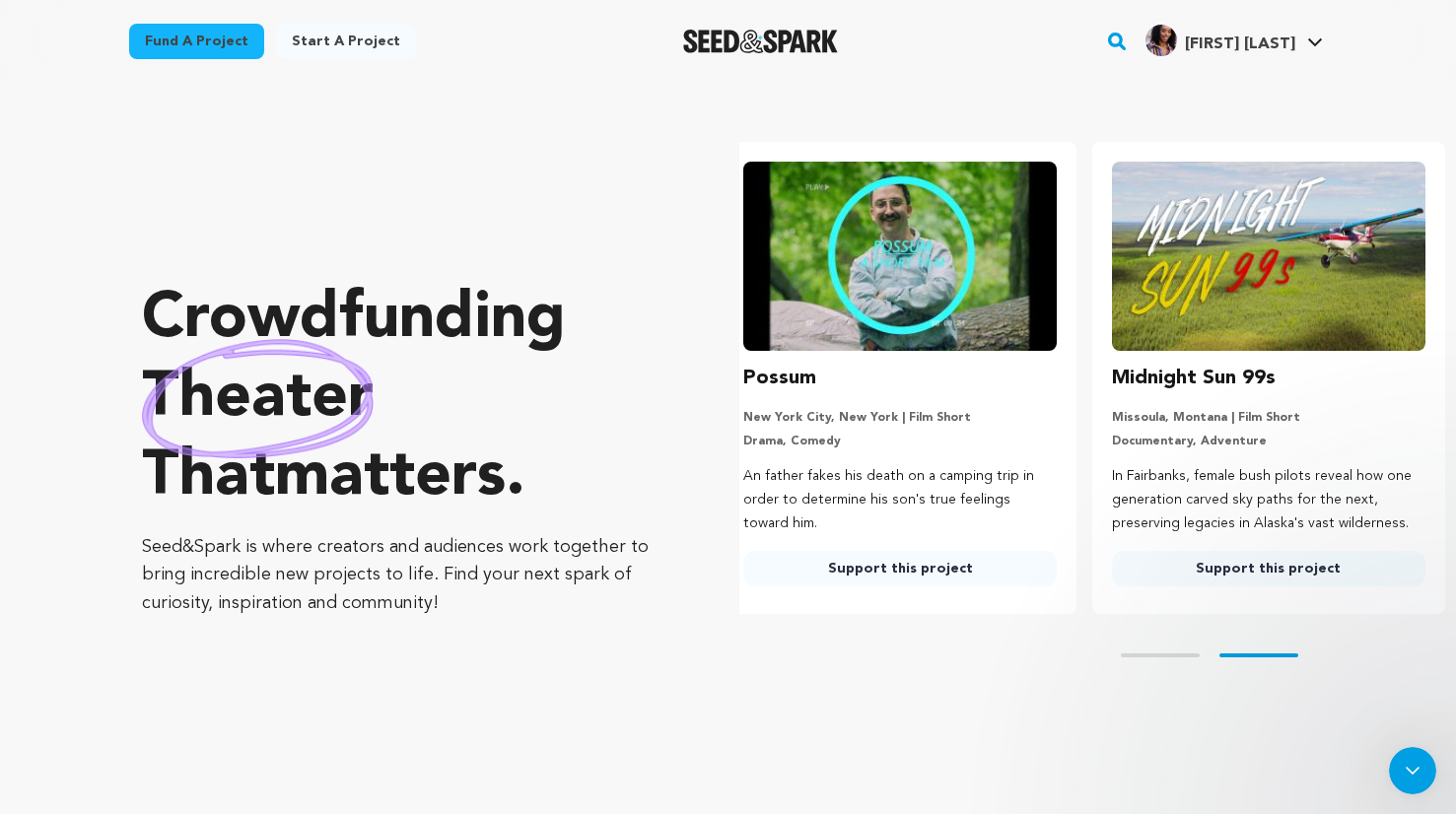 scroll, scrollTop: 0, scrollLeft: 0, axis: both 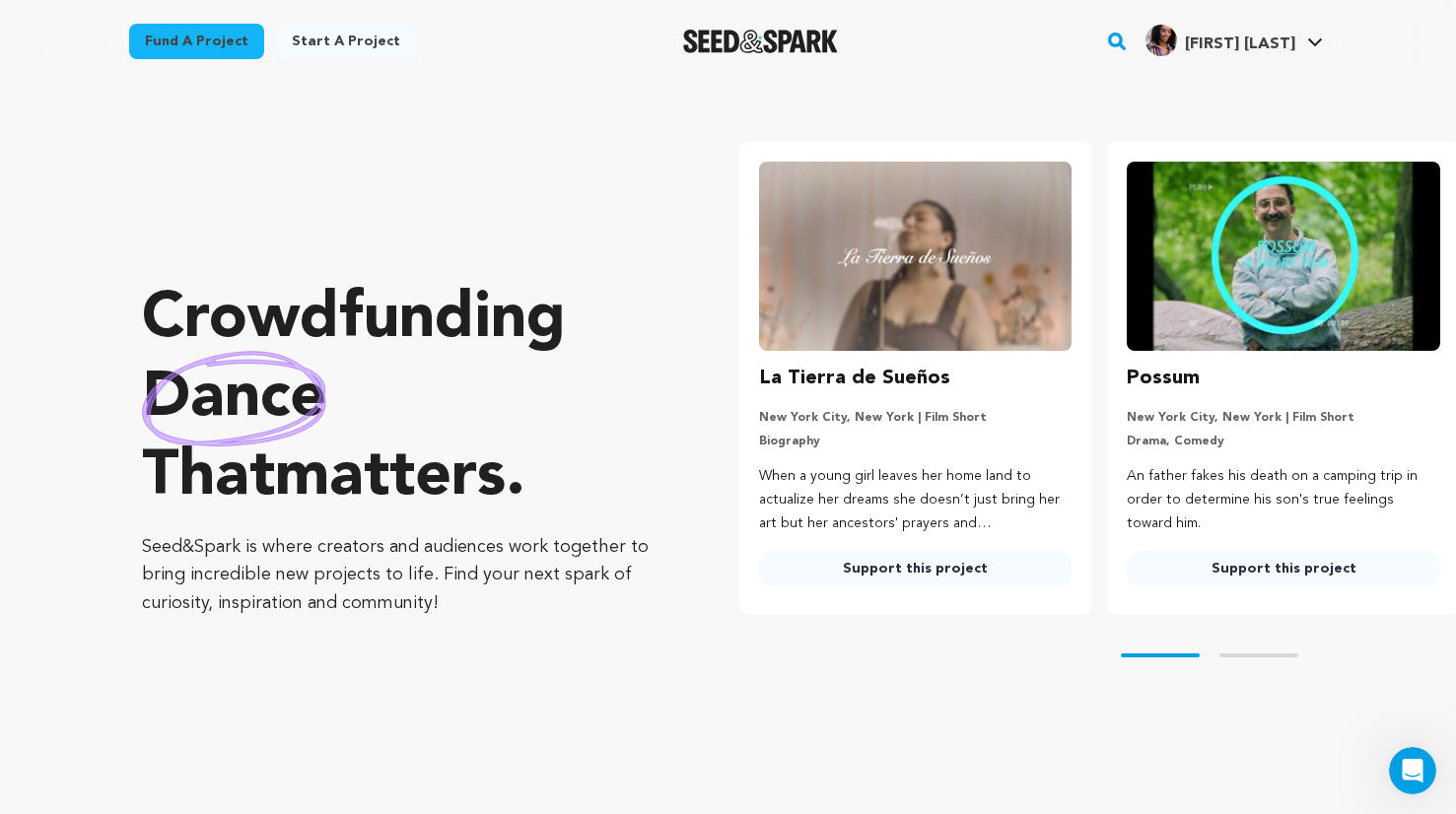 click at bounding box center [1283, 256] 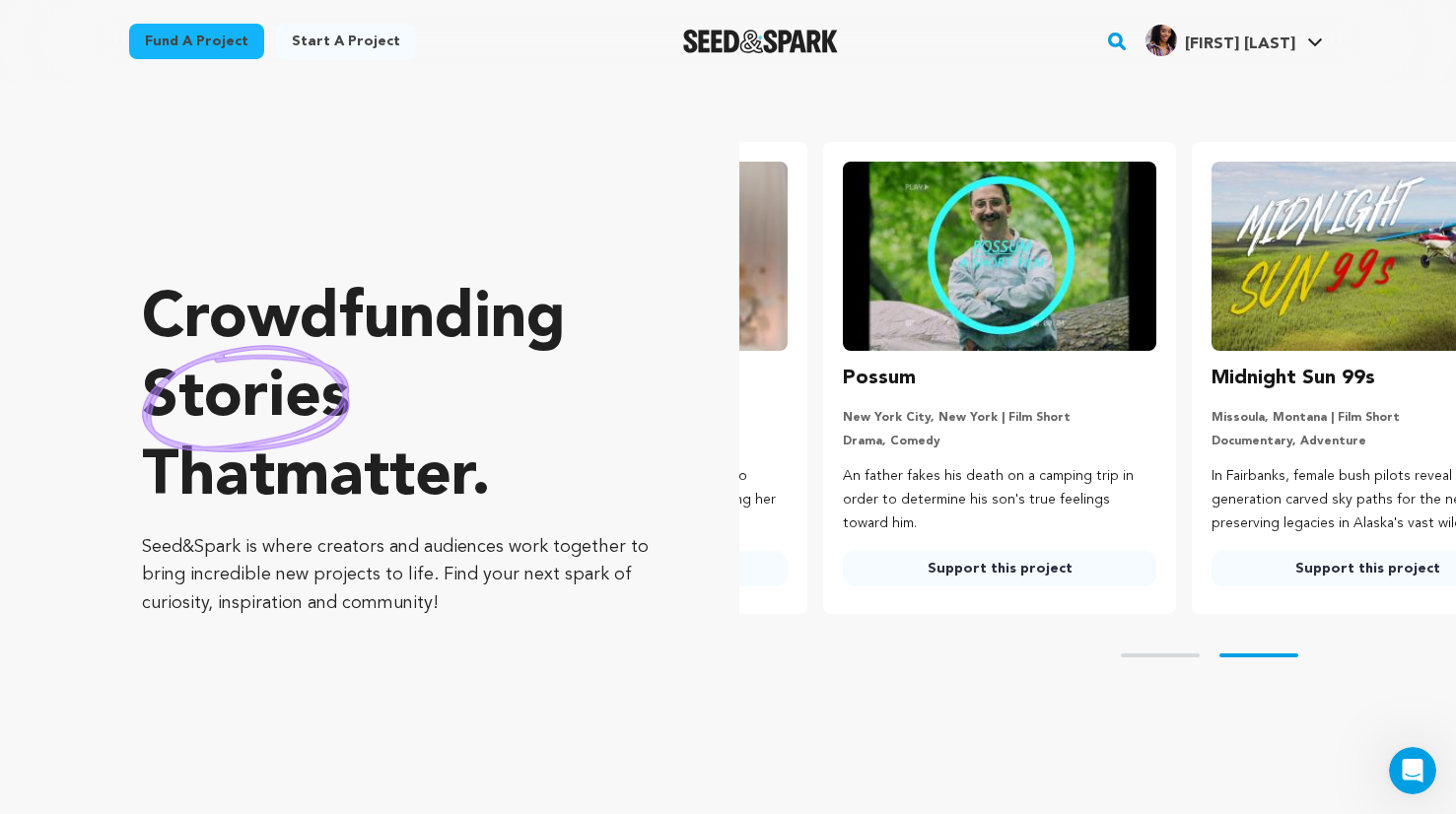 click on "Possum
New York City, New York | Film Short
Drama, Comedy
An father fakes his death on a camping trip in order to determine his son's true feelings toward him.
Support this project" at bounding box center (1000, 377) 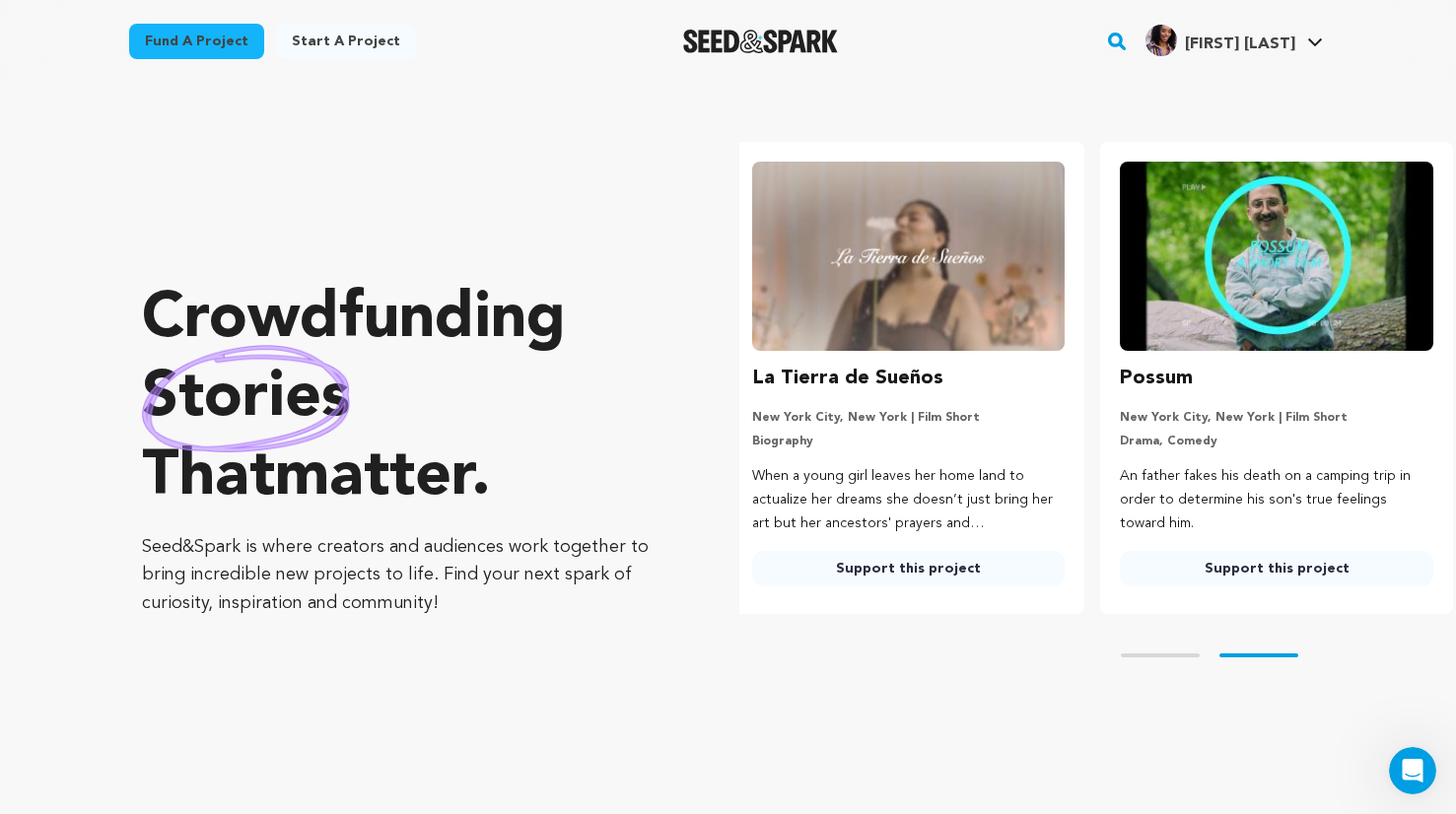 scroll, scrollTop: 0, scrollLeft: 0, axis: both 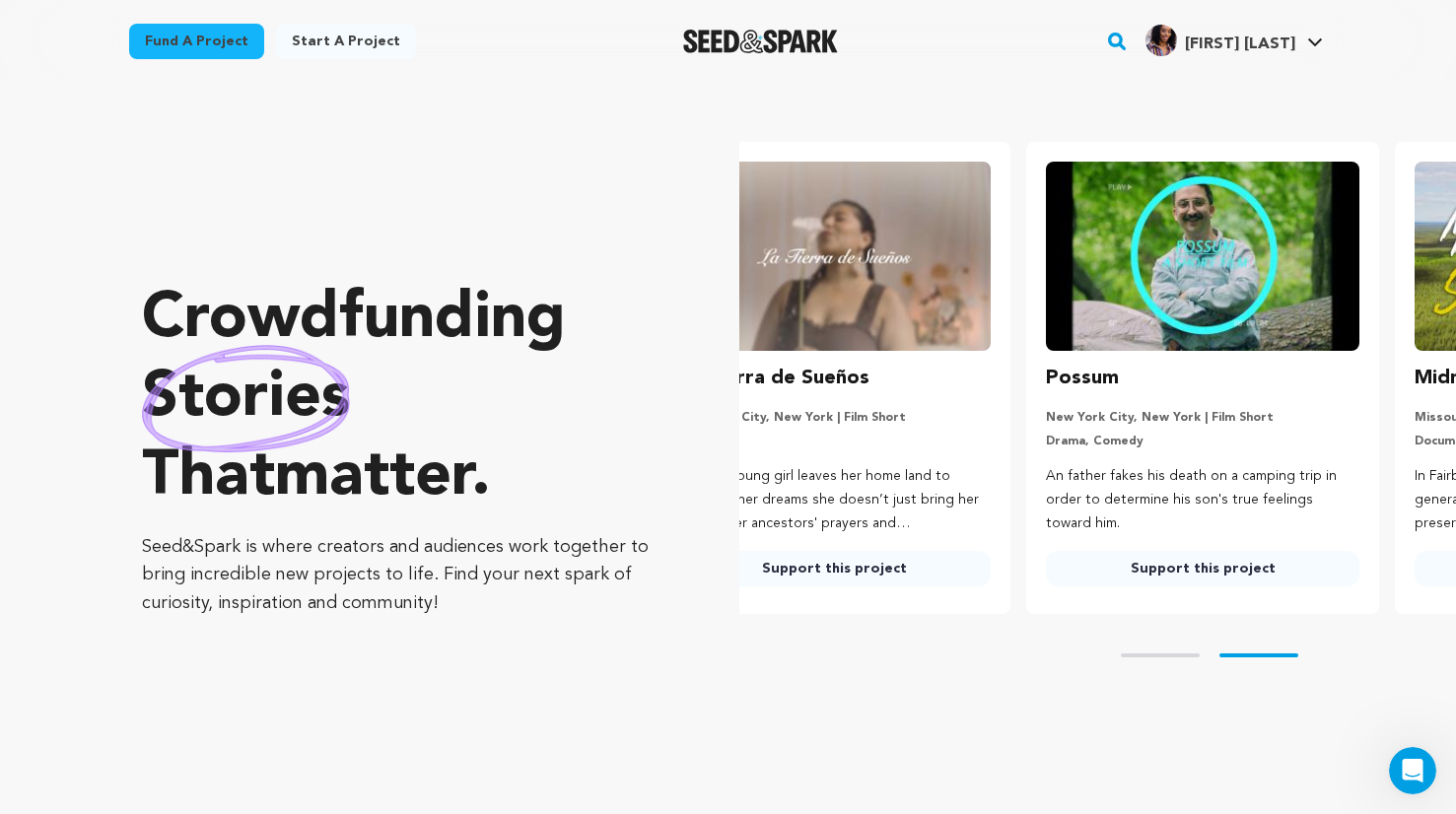 click on "Support this project" at bounding box center [835, 569] 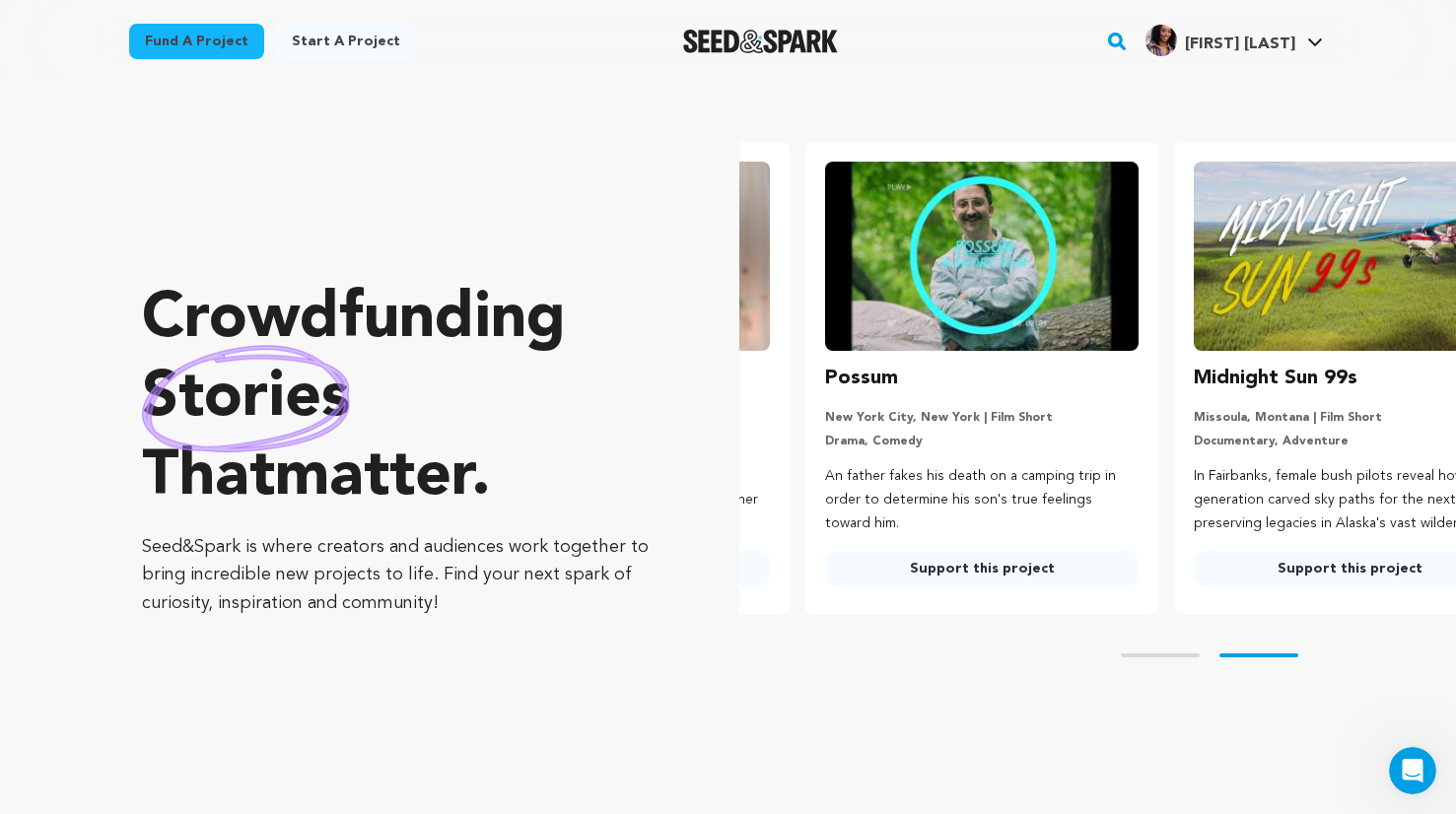 scroll, scrollTop: 0, scrollLeft: 369, axis: horizontal 